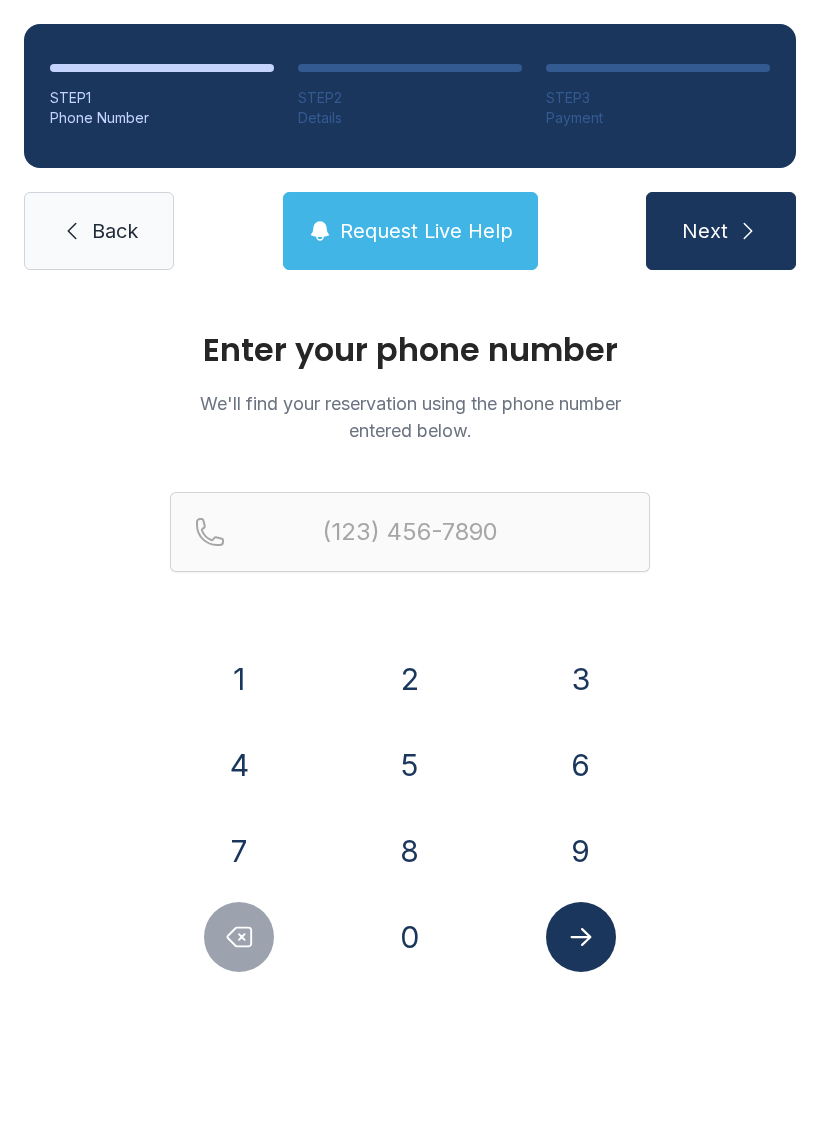 scroll, scrollTop: 0, scrollLeft: 0, axis: both 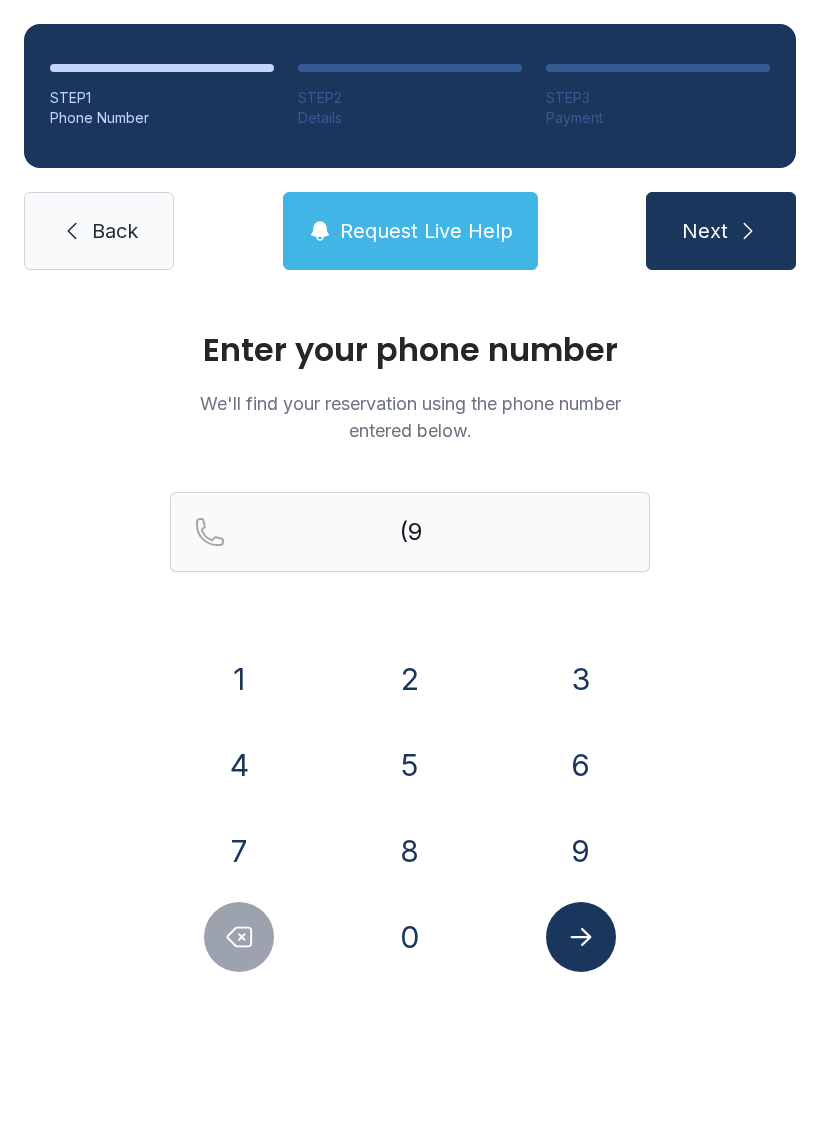 click on "1" at bounding box center (239, 679) 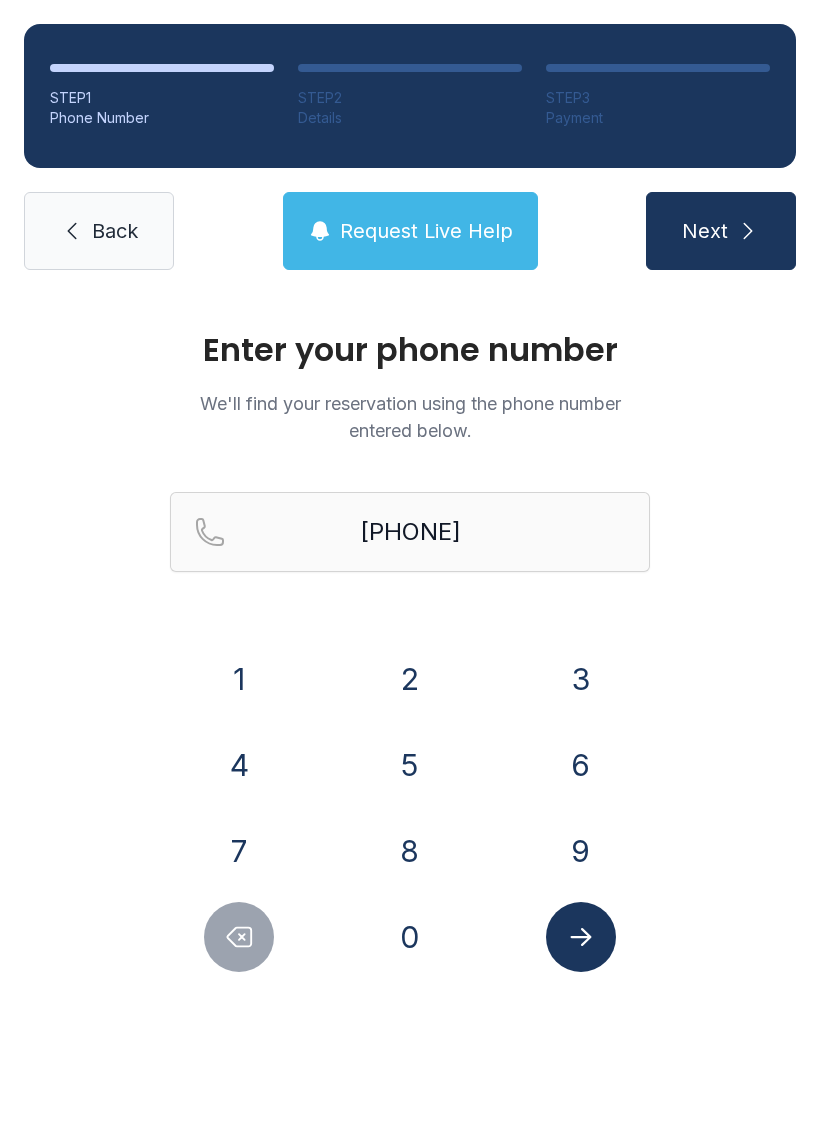 click on "0" at bounding box center (410, 937) 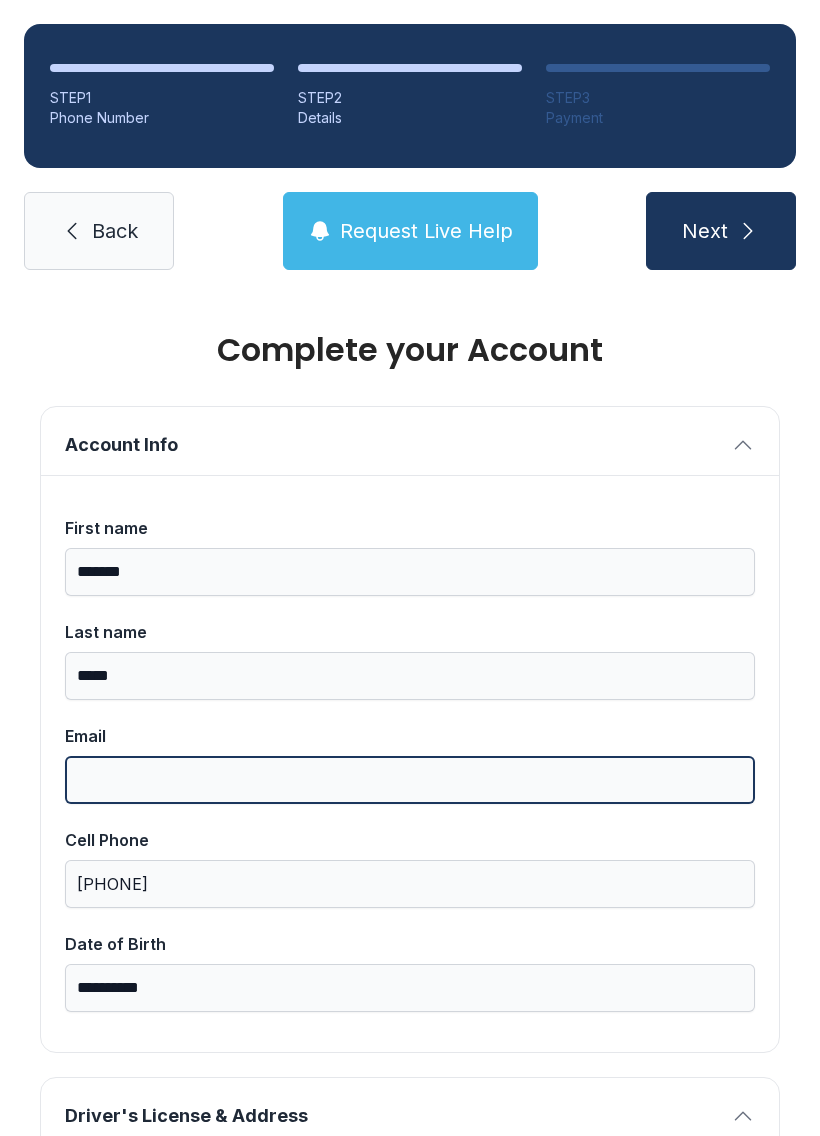 click on "Email" at bounding box center (410, 780) 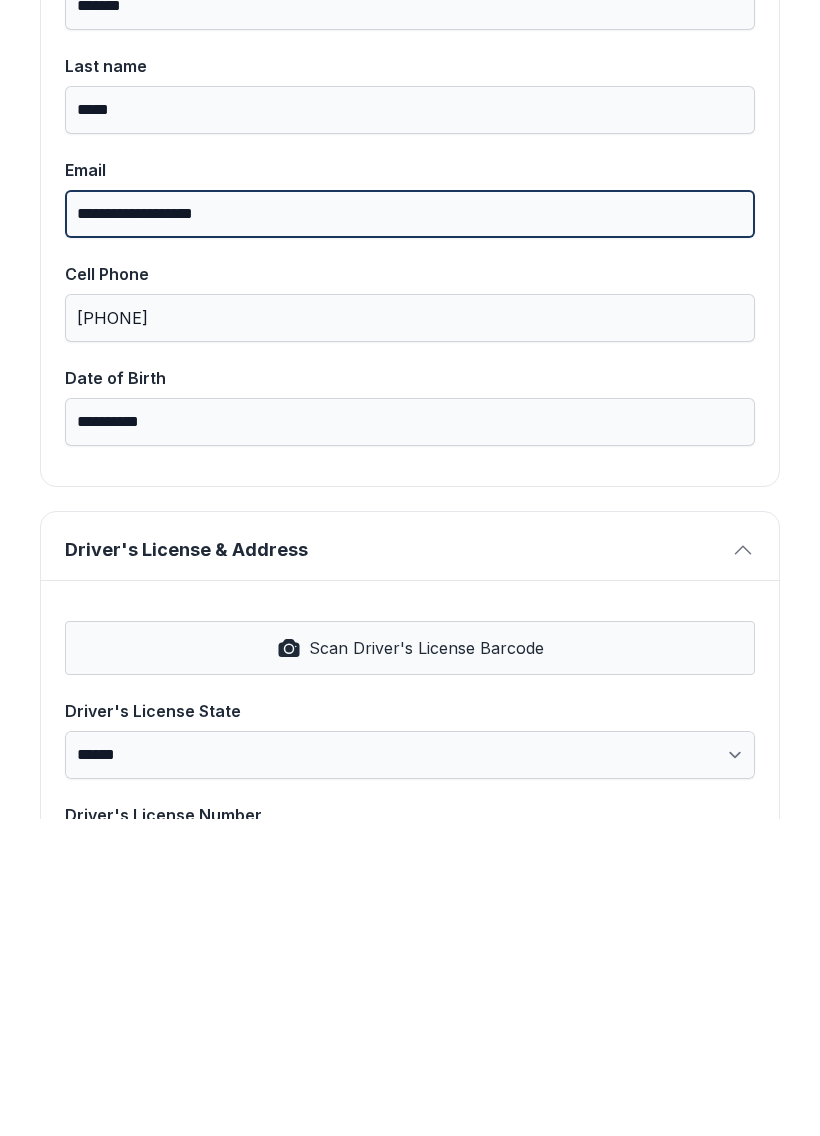 scroll, scrollTop: 250, scrollLeft: 0, axis: vertical 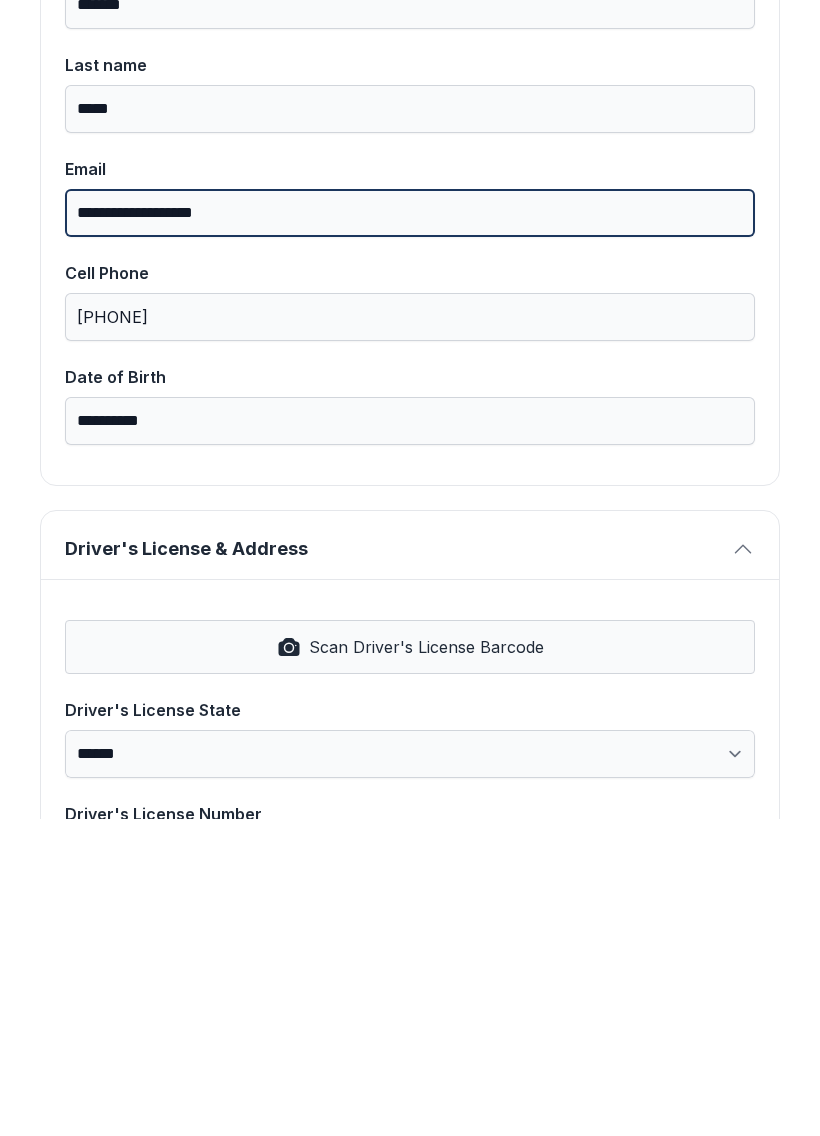 type on "**********" 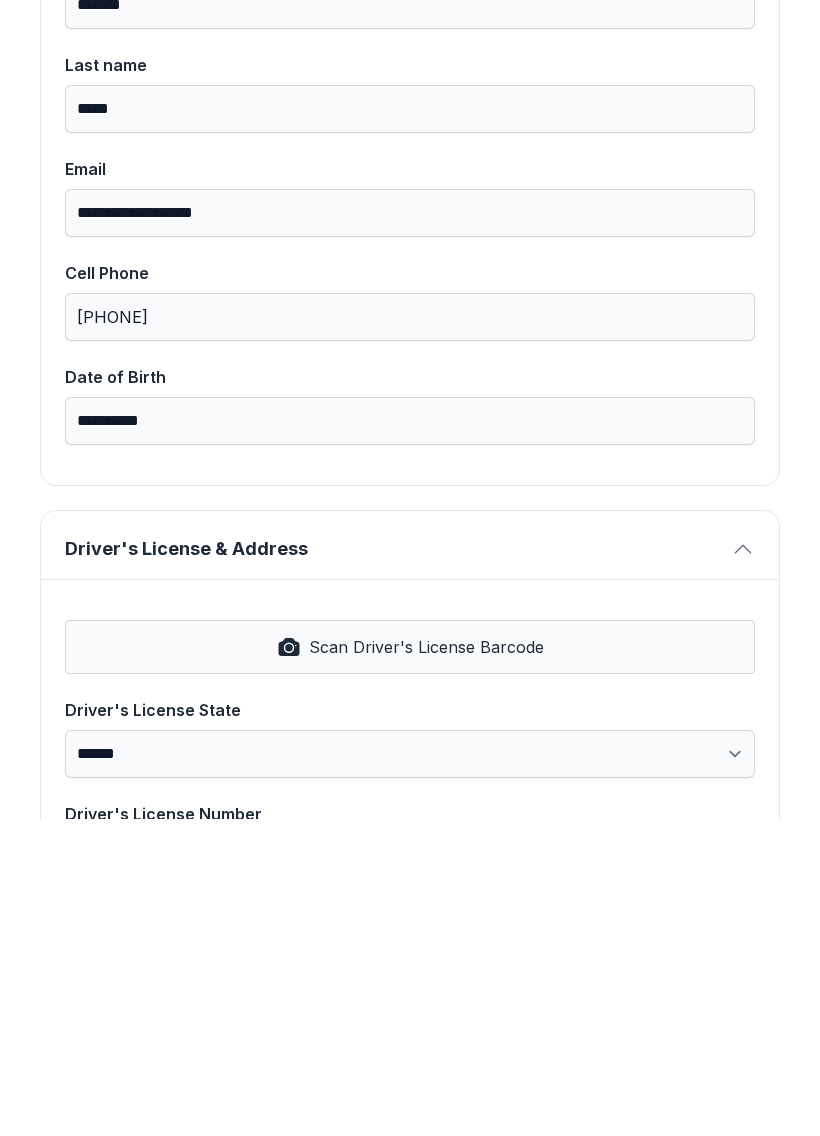 click on "Scan Driver's License Barcode" at bounding box center [426, 964] 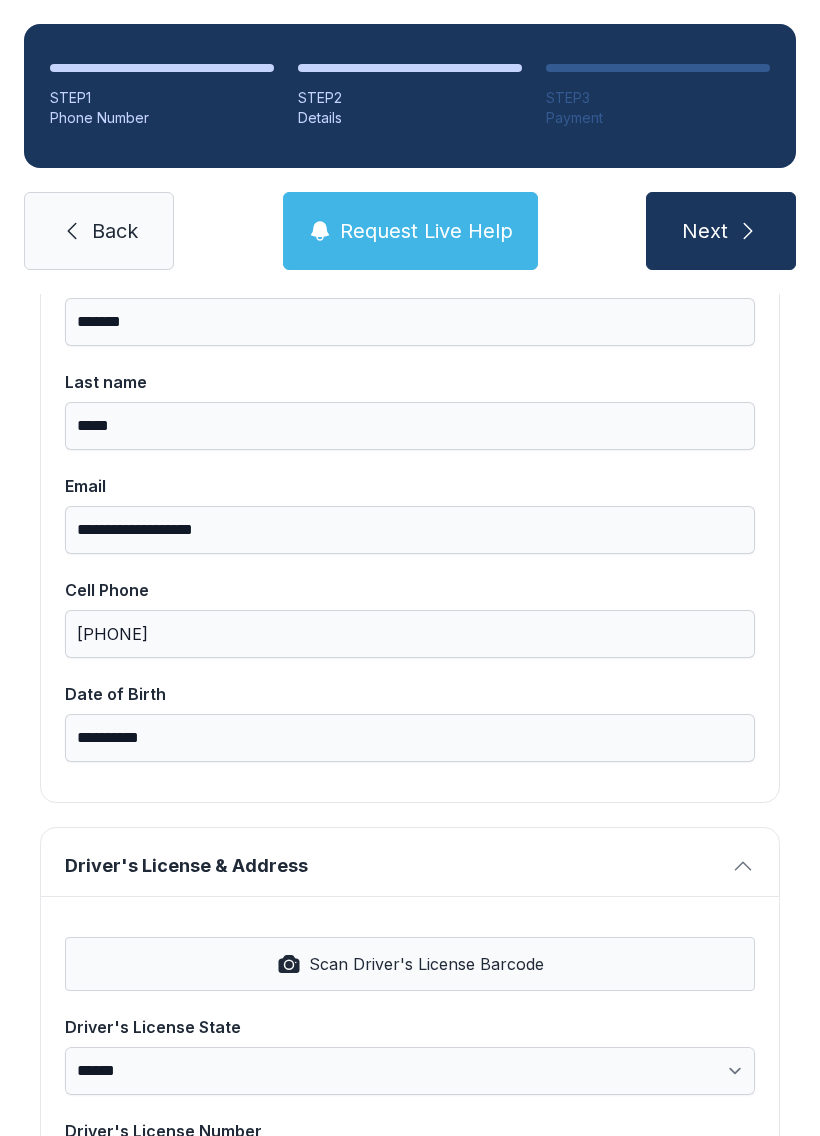 select on "**" 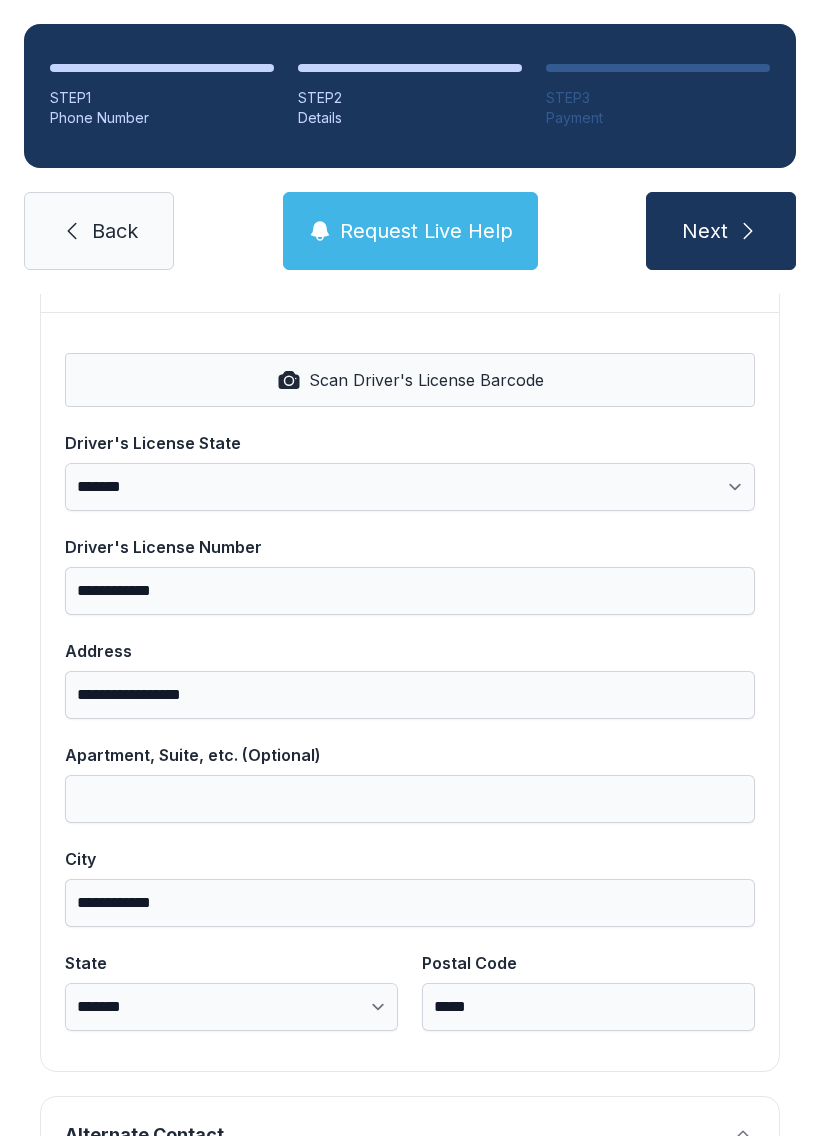 scroll, scrollTop: 836, scrollLeft: 0, axis: vertical 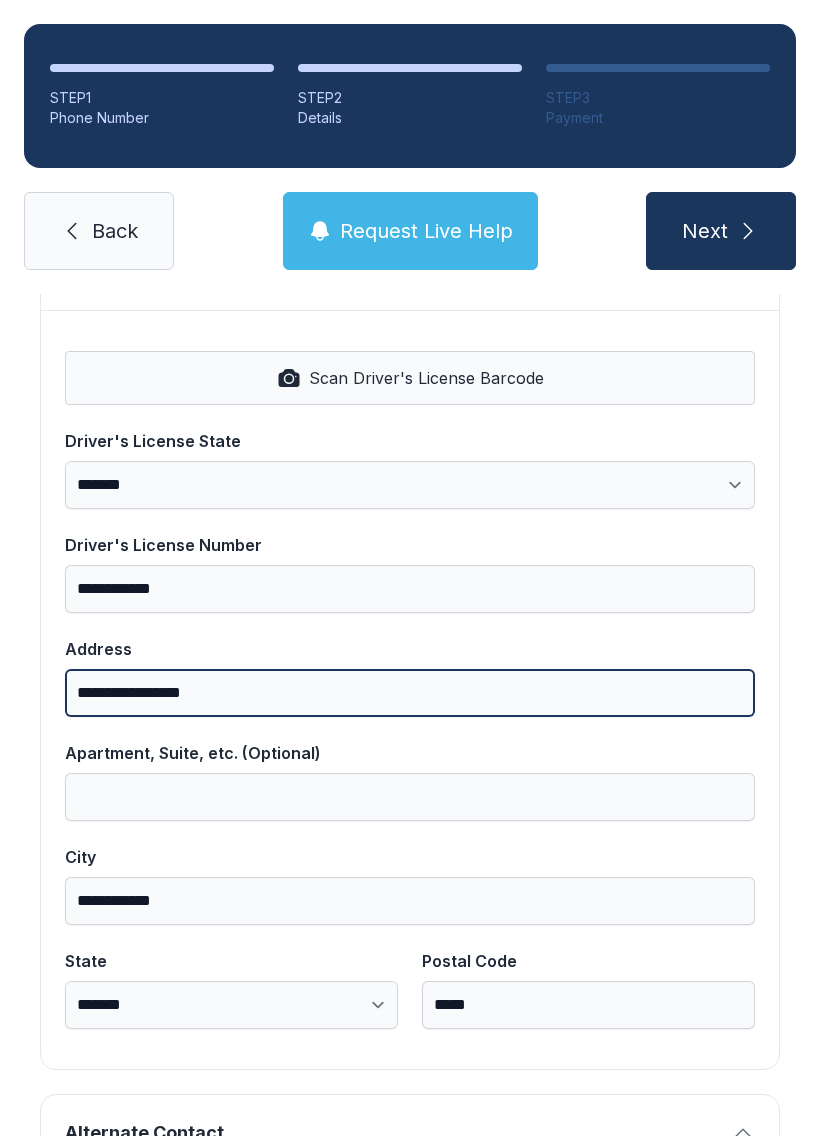click on "**********" at bounding box center (410, 693) 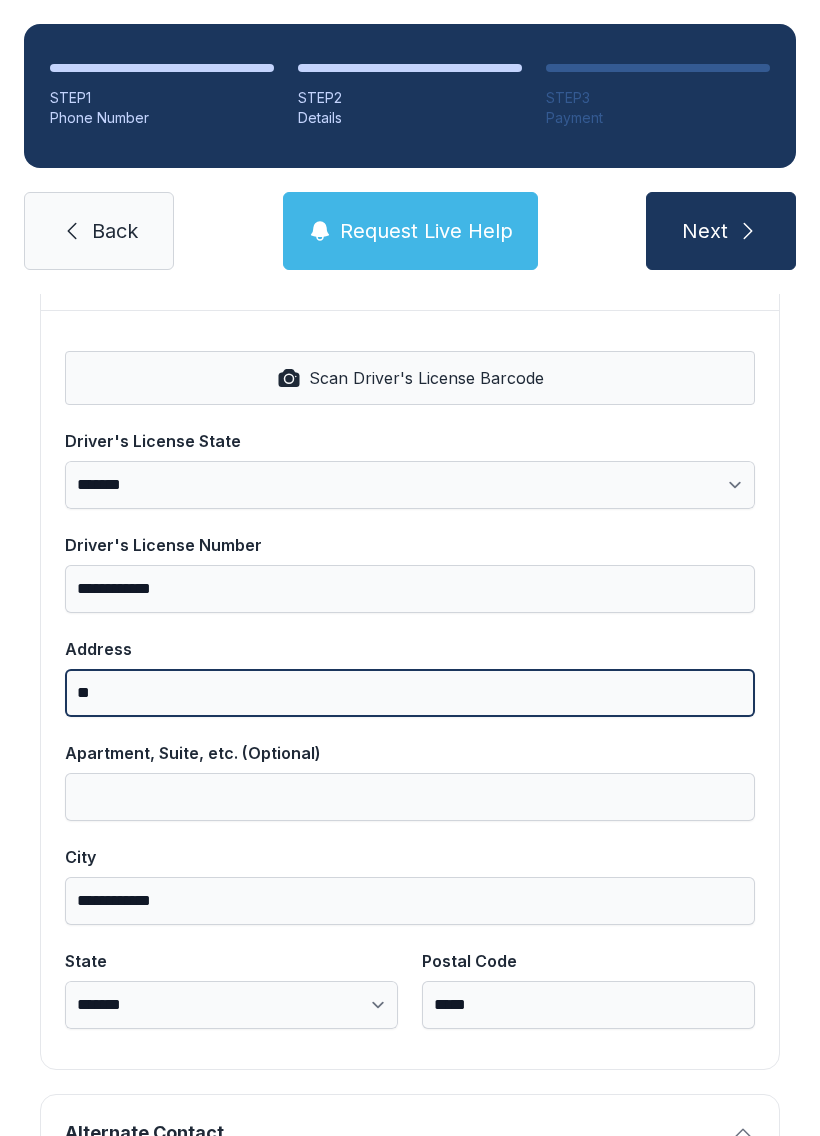 type on "*" 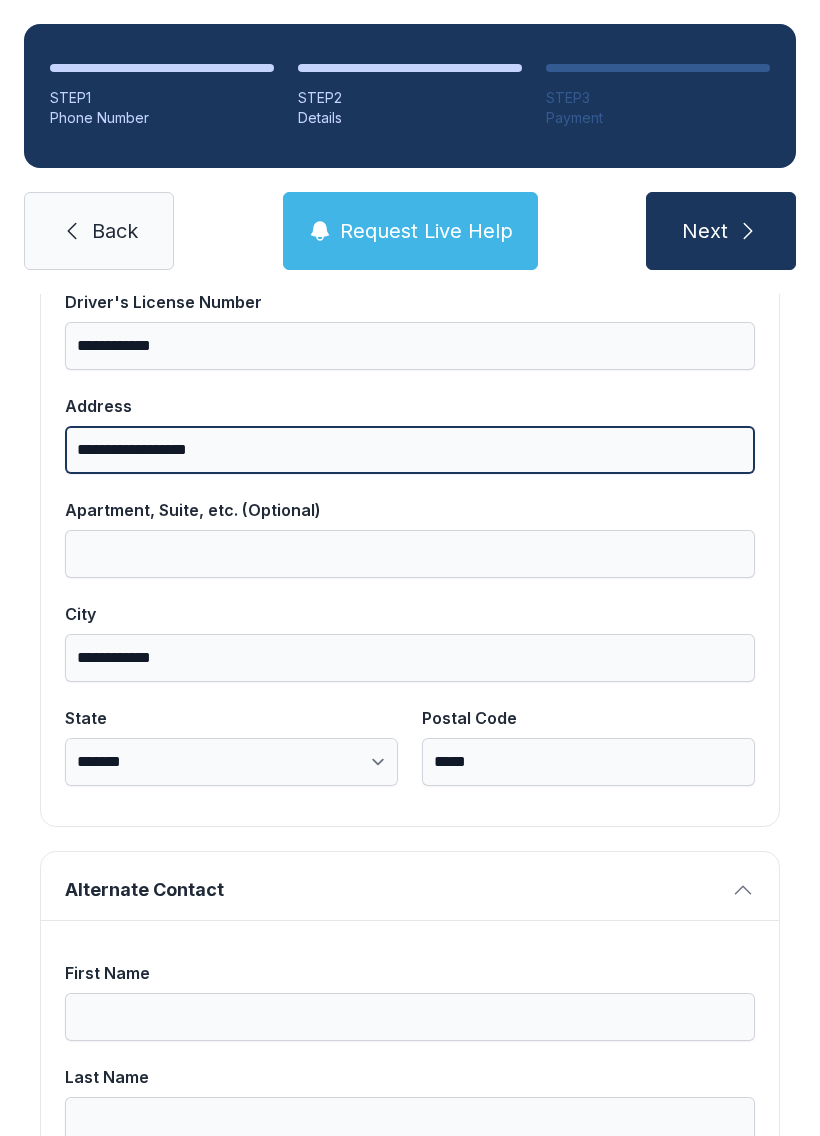 scroll, scrollTop: 1082, scrollLeft: 0, axis: vertical 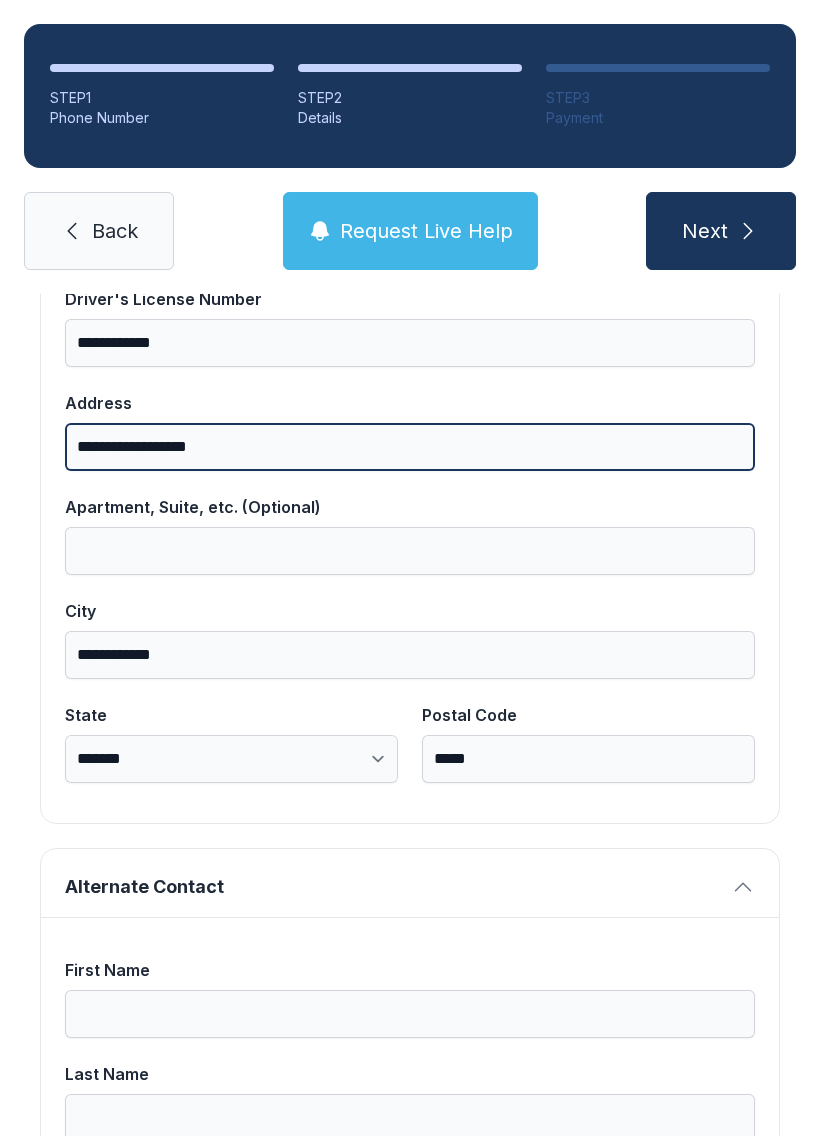 type on "**********" 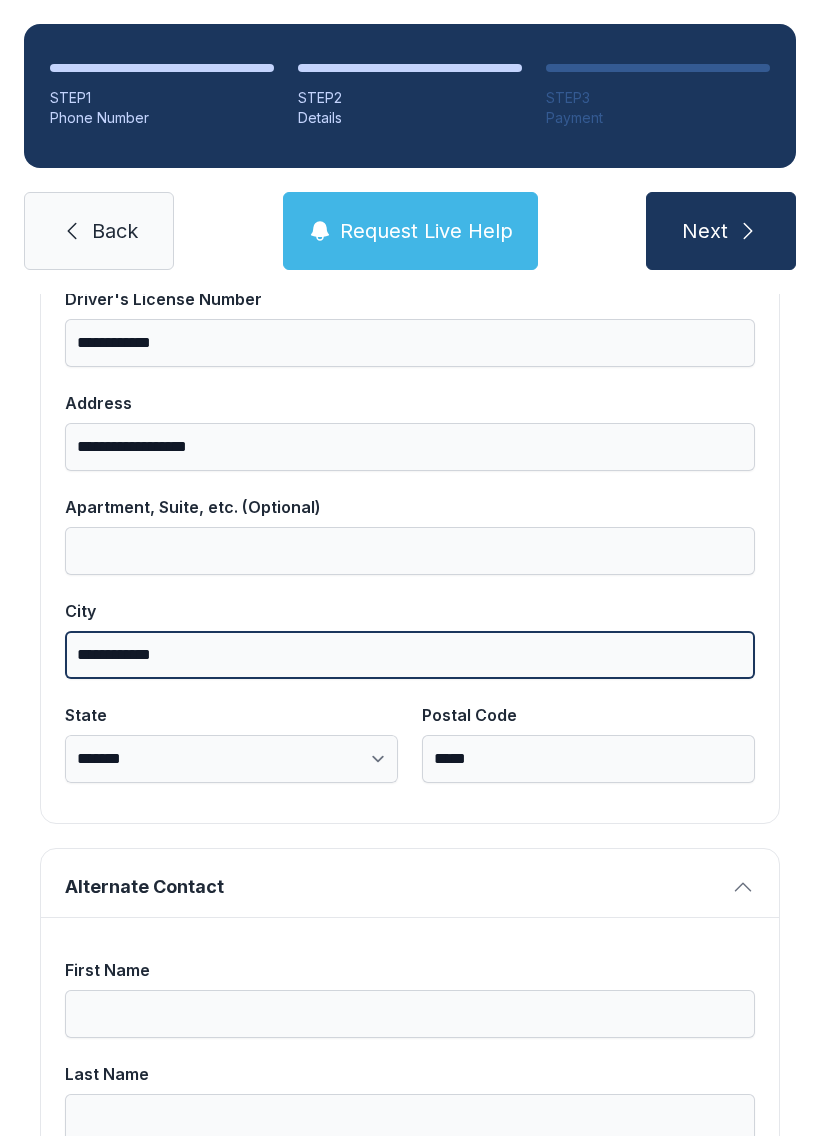 click on "**********" at bounding box center (410, 655) 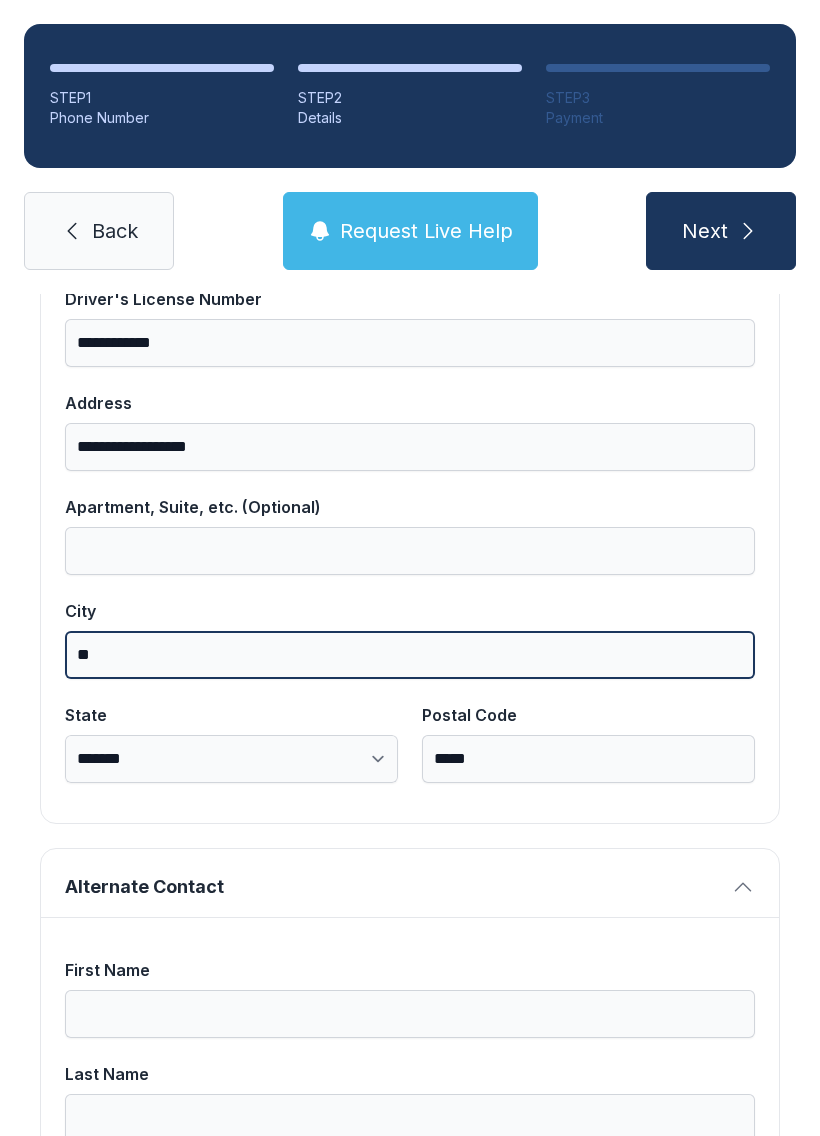 type on "*" 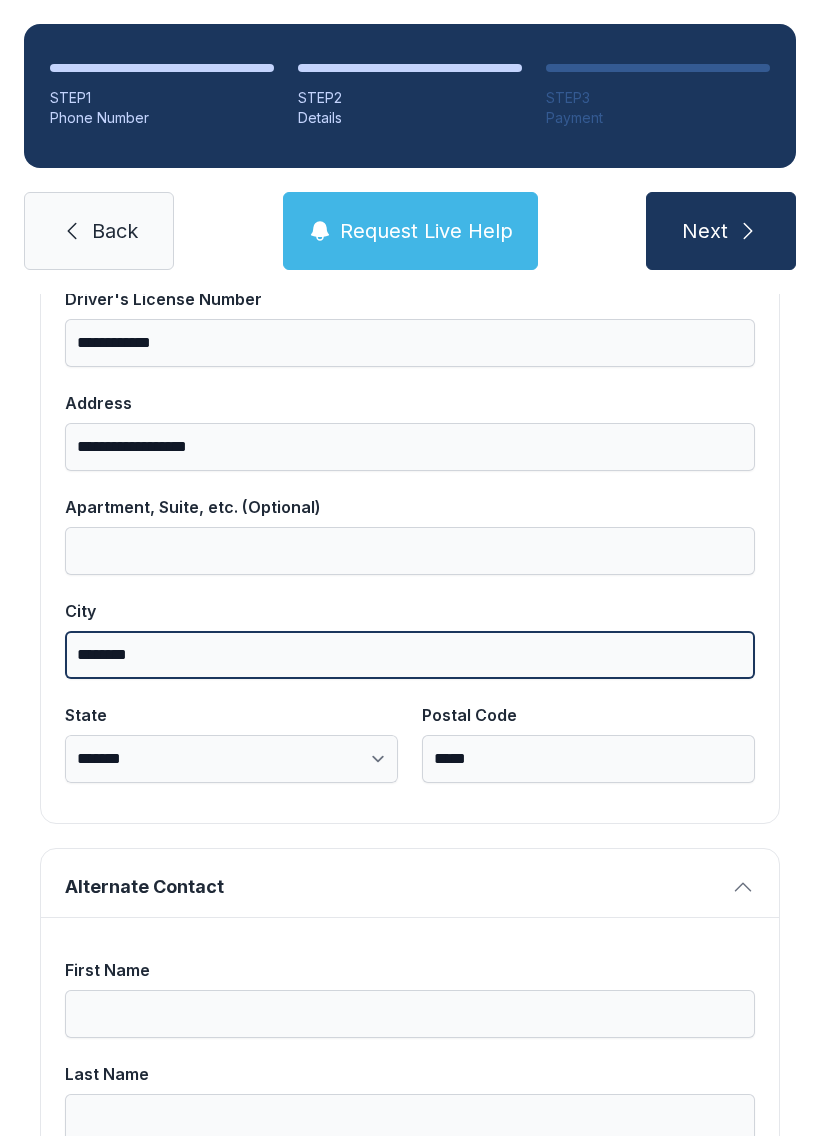 type on "********" 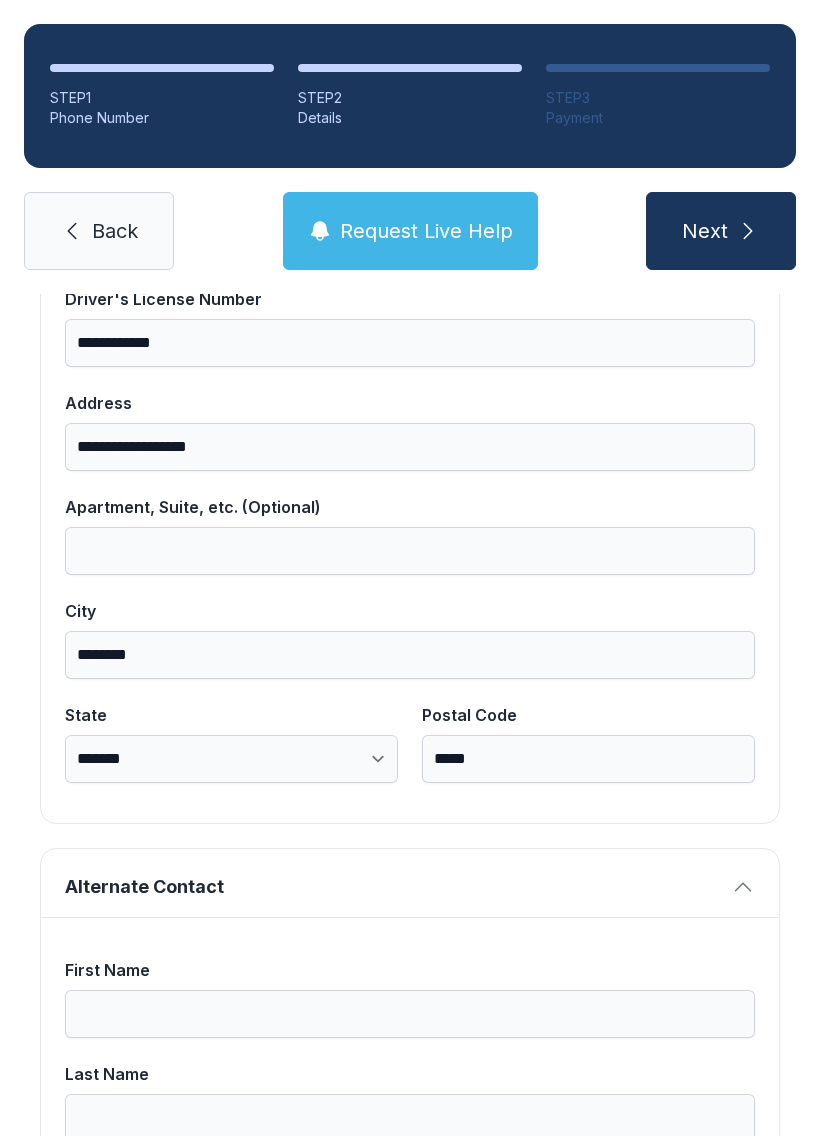 click on "**********" at bounding box center [231, 759] 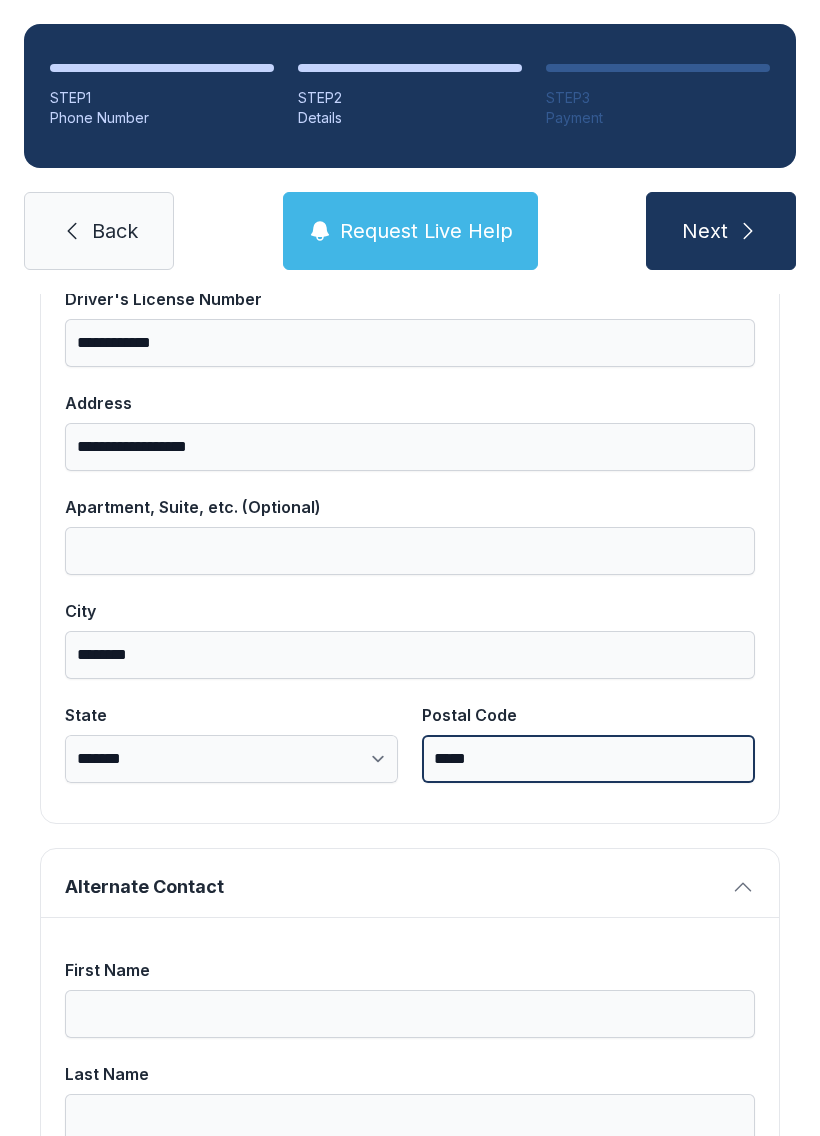 click on "*****" at bounding box center (588, 759) 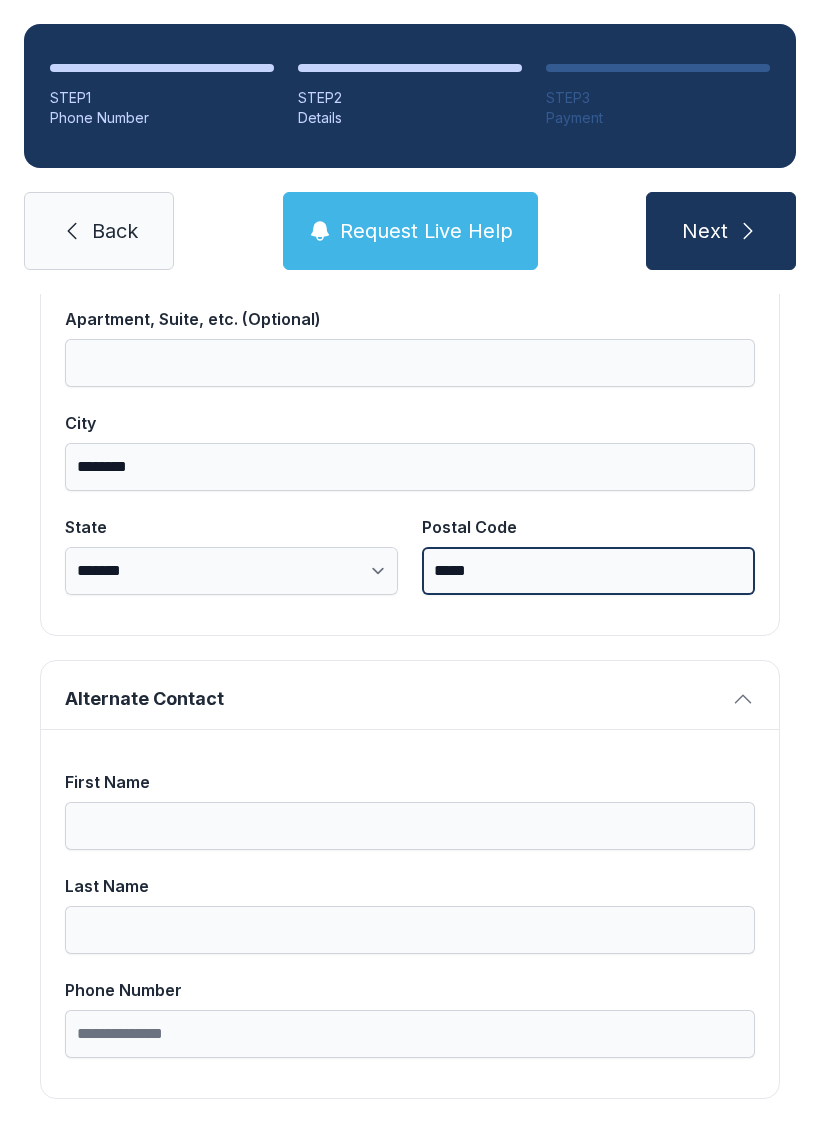 scroll, scrollTop: 1269, scrollLeft: 0, axis: vertical 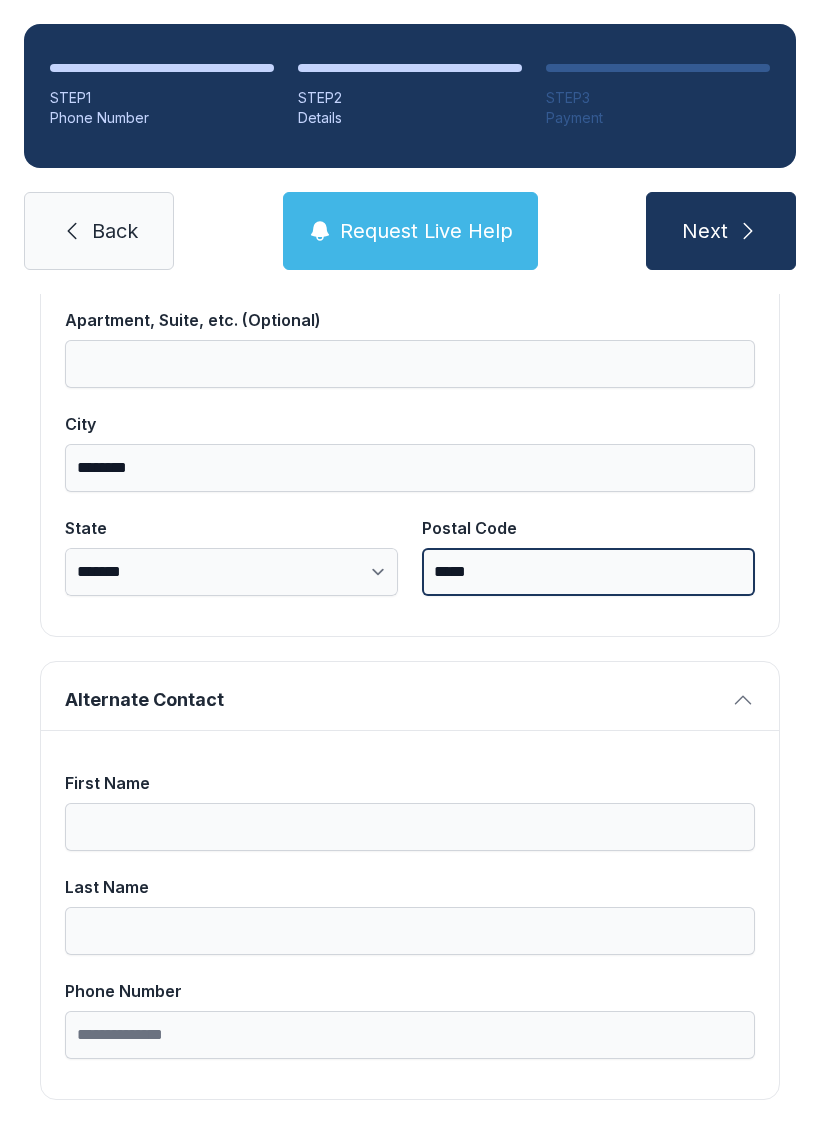 type on "*****" 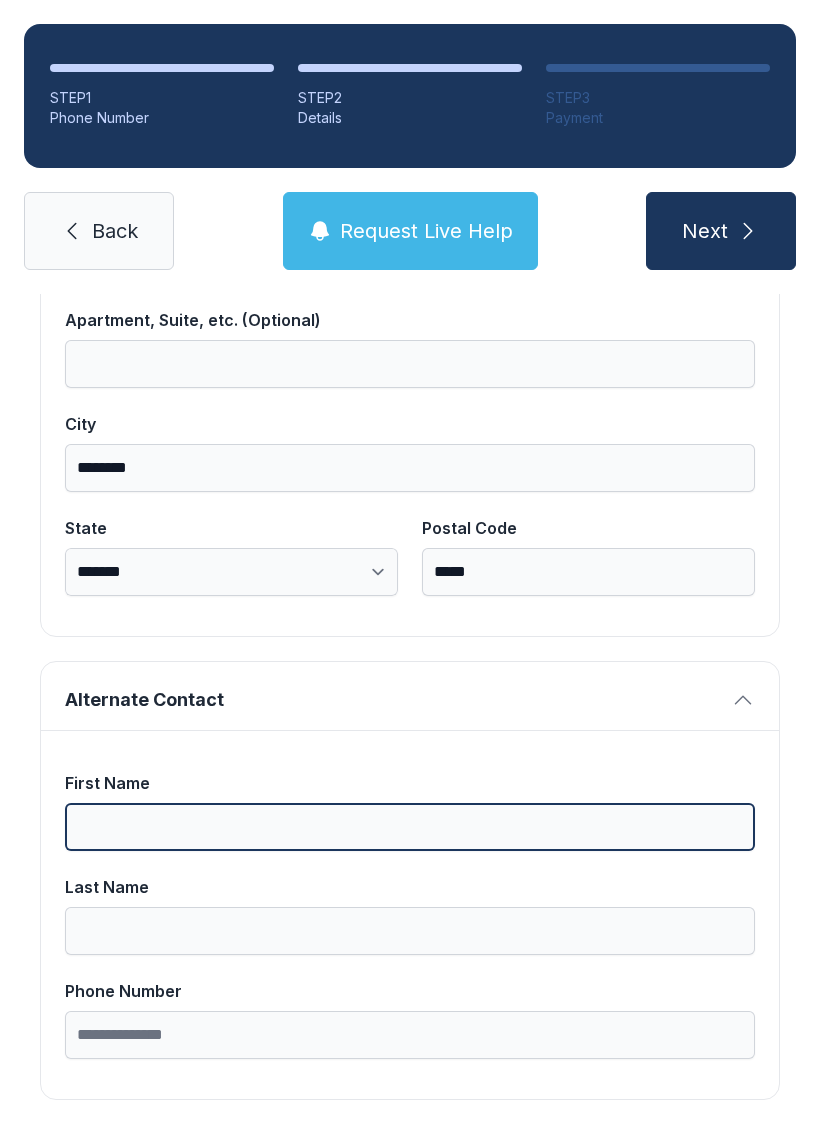 click on "First Name" at bounding box center (410, 827) 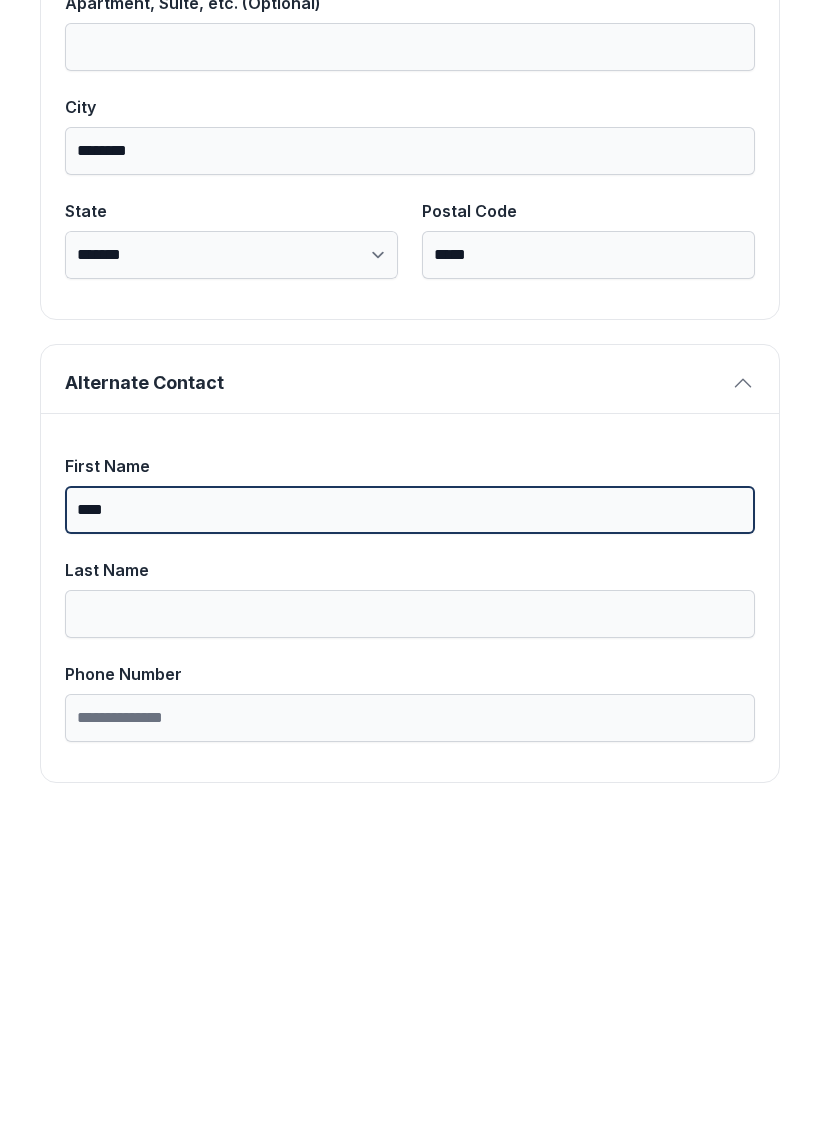 type on "****" 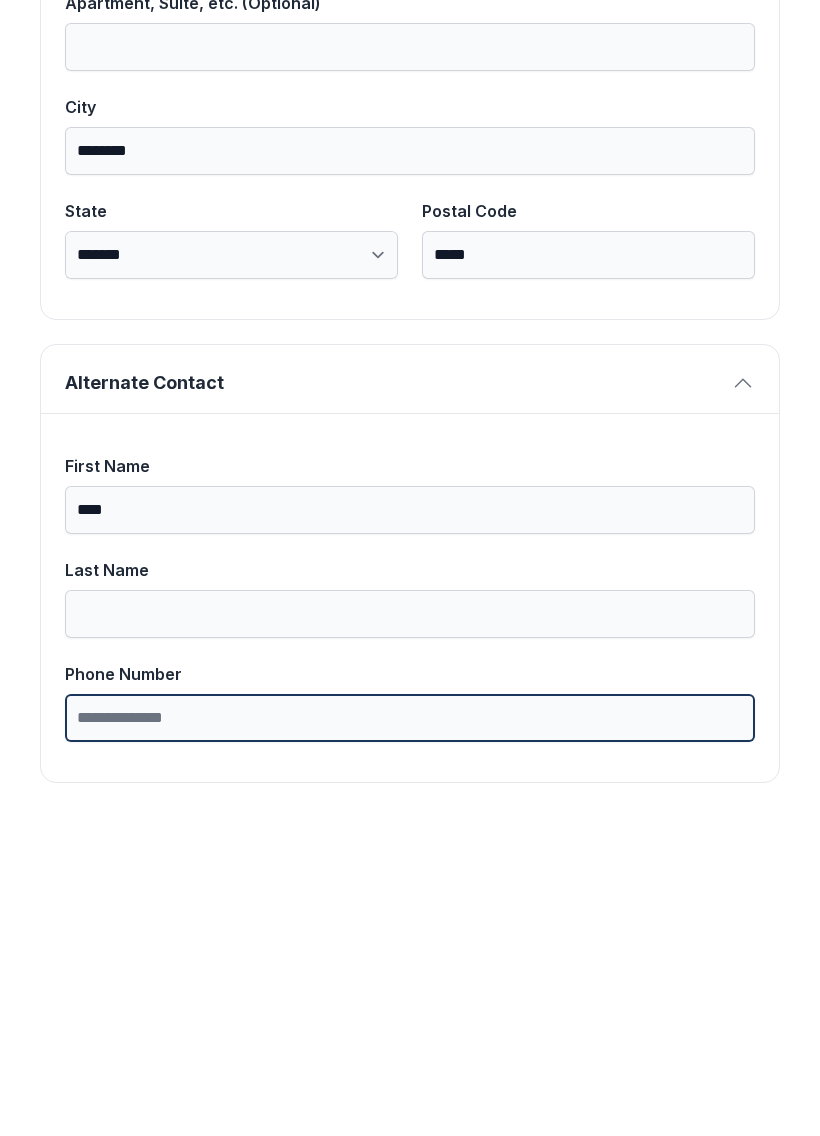 type on "*" 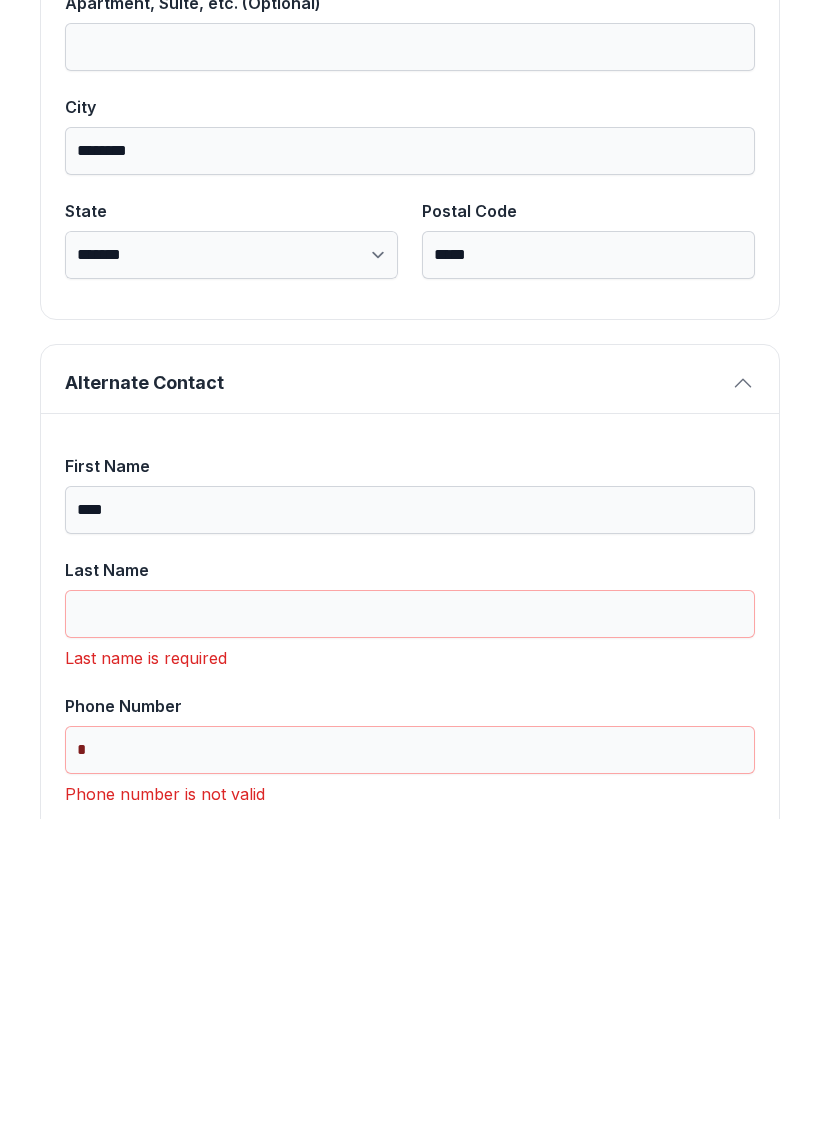 click on "****" at bounding box center (410, 827) 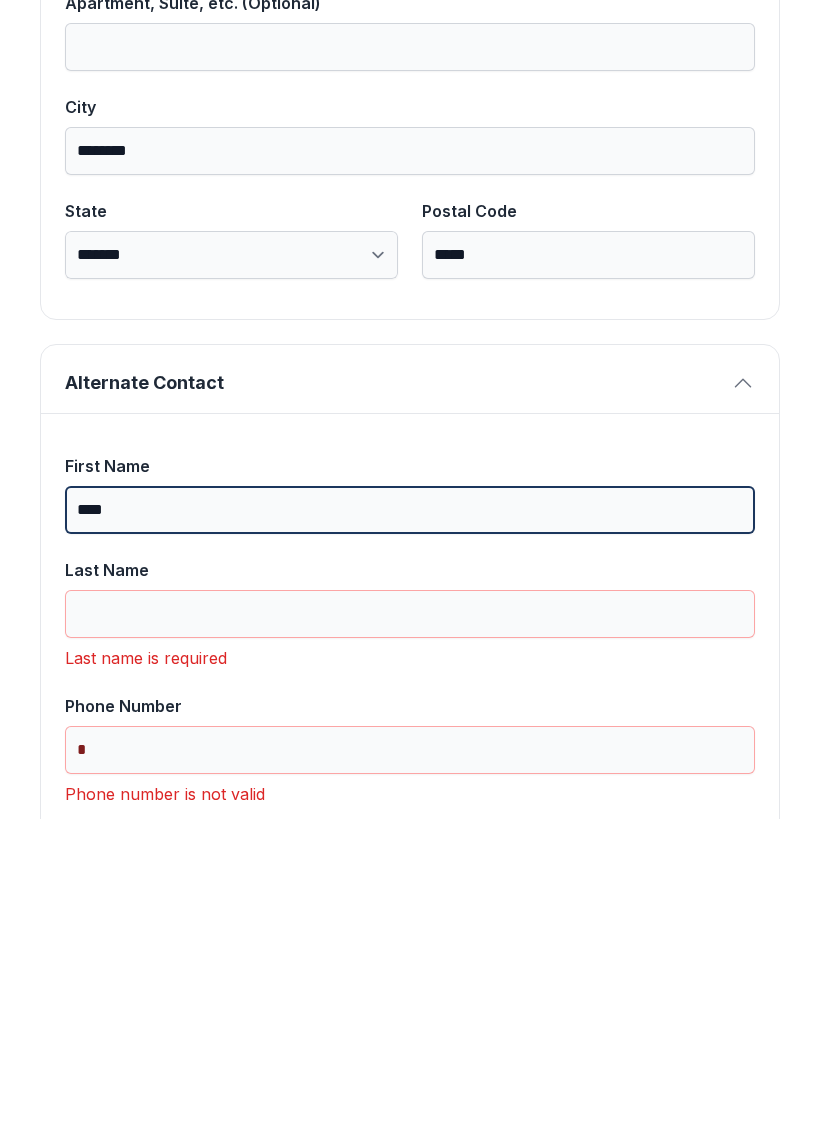 type 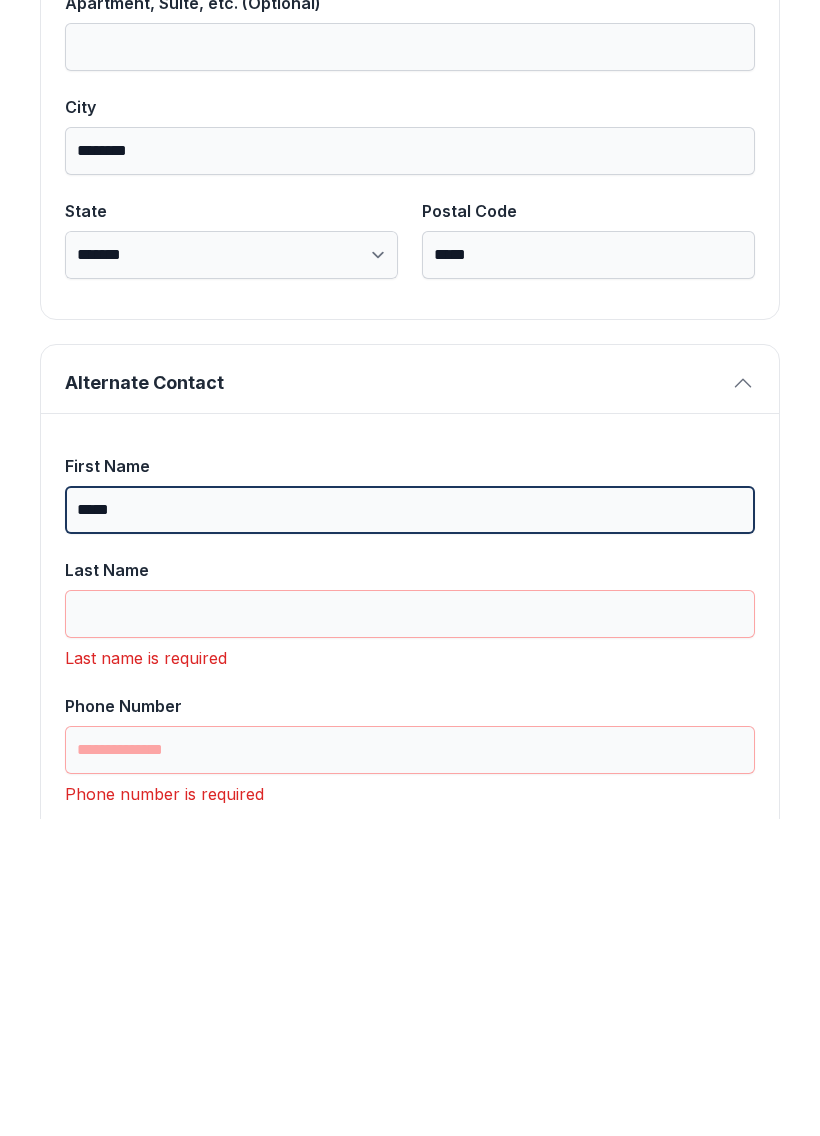 type on "*****" 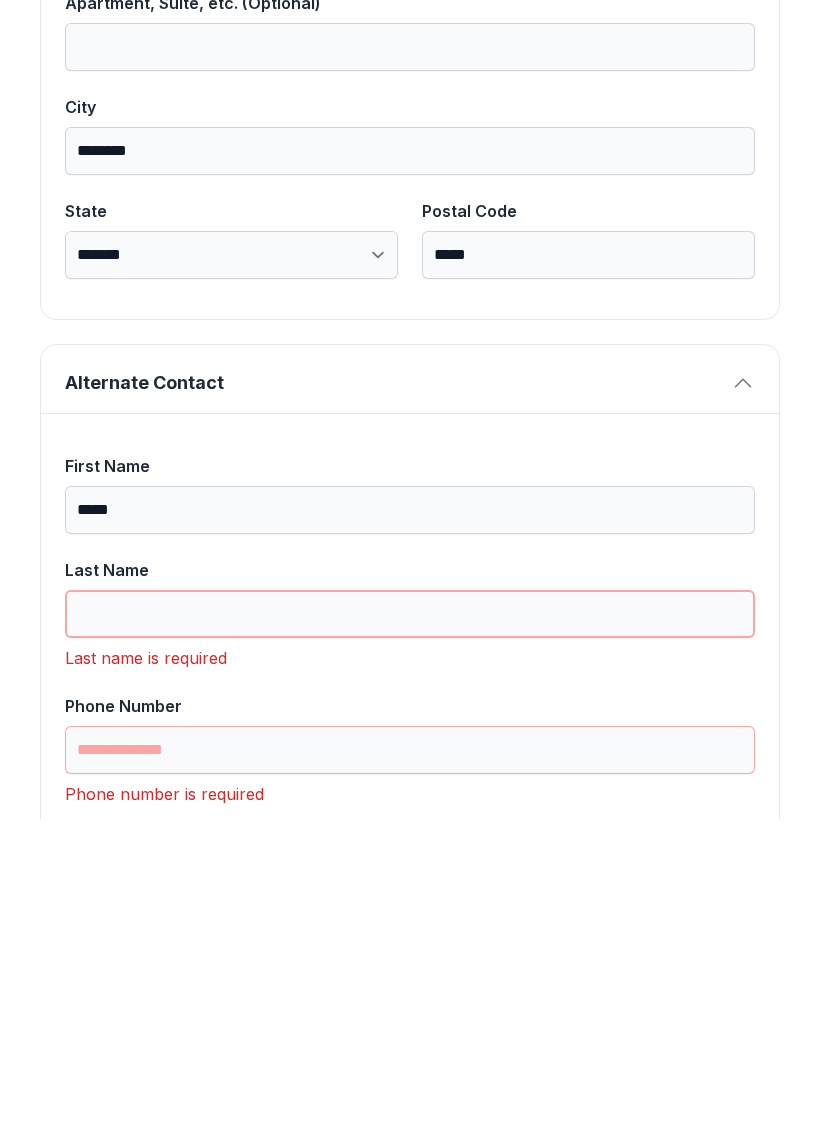 click on "Last Name" at bounding box center (410, 931) 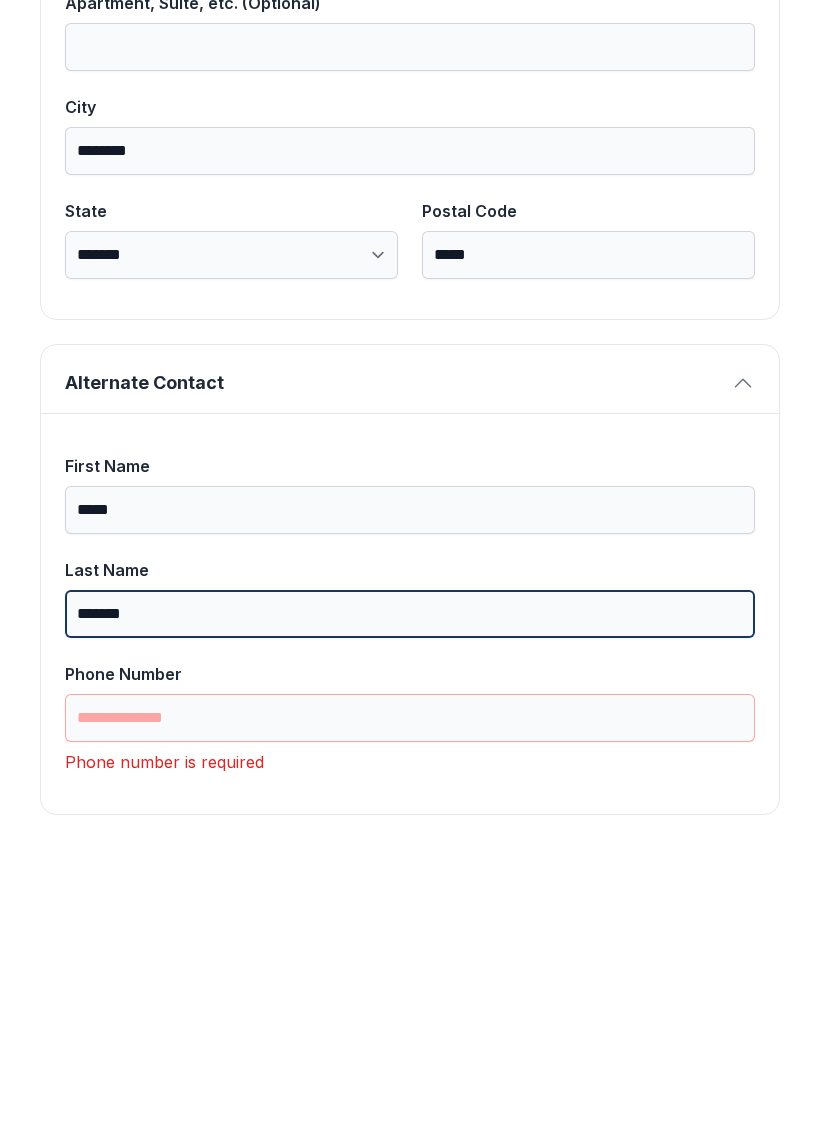 type on "*******" 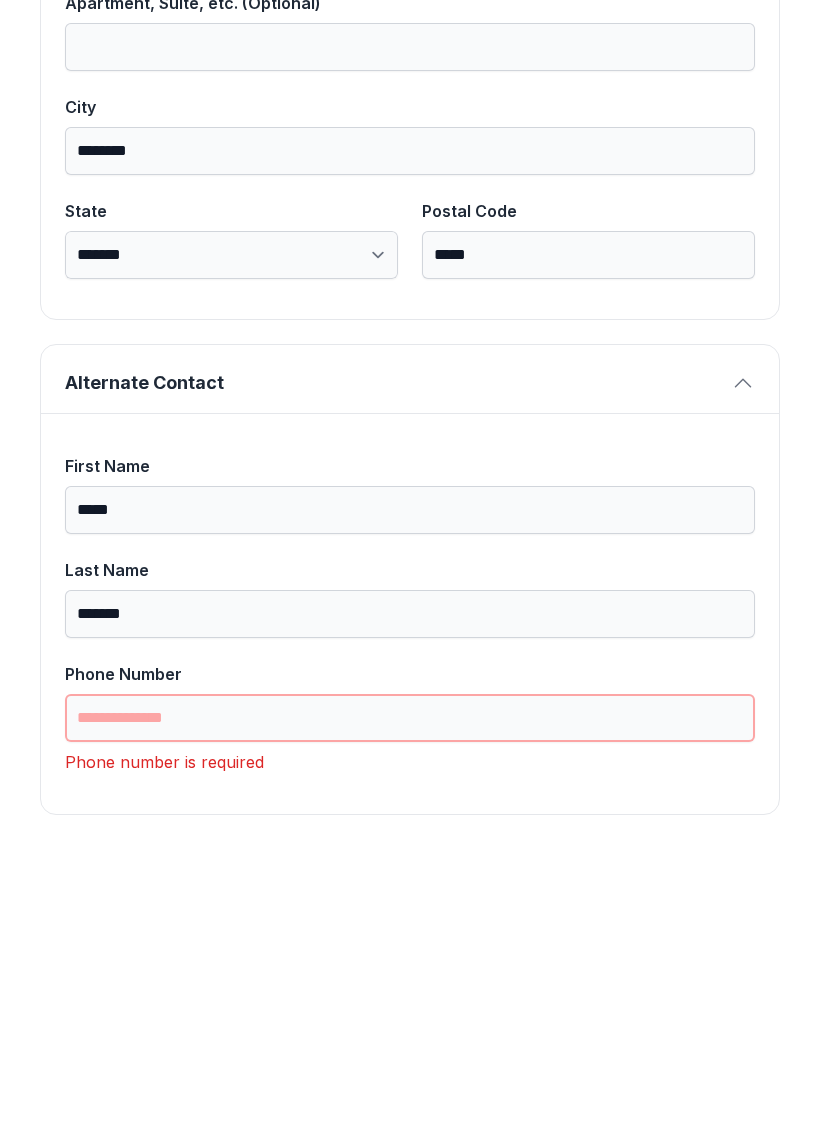 click on "Phone Number" at bounding box center [410, 1035] 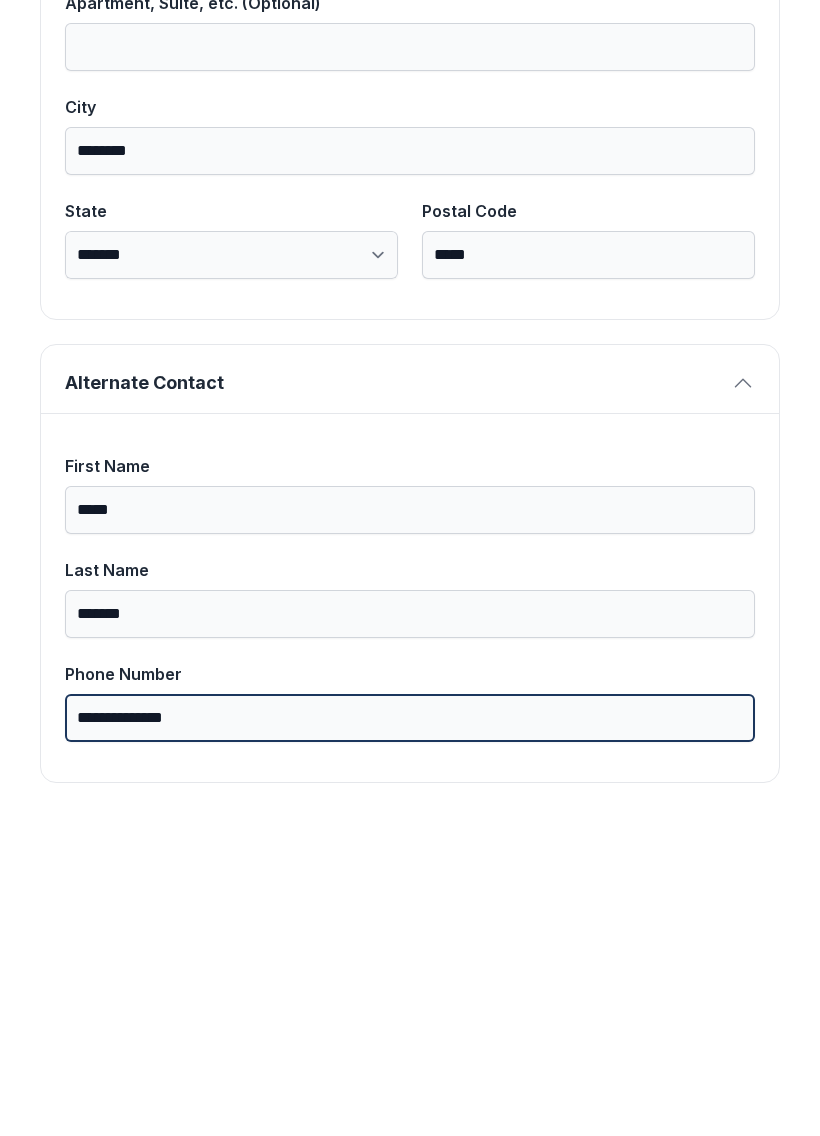 type on "**********" 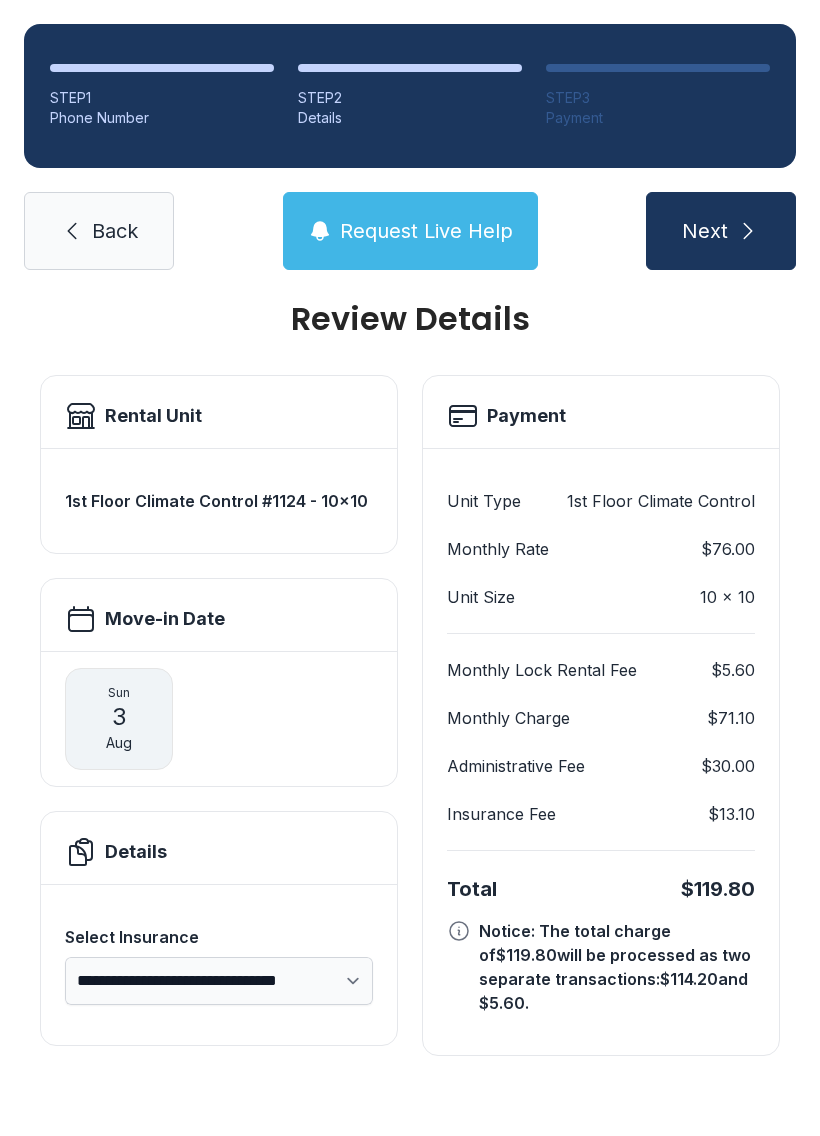 scroll, scrollTop: 0, scrollLeft: 0, axis: both 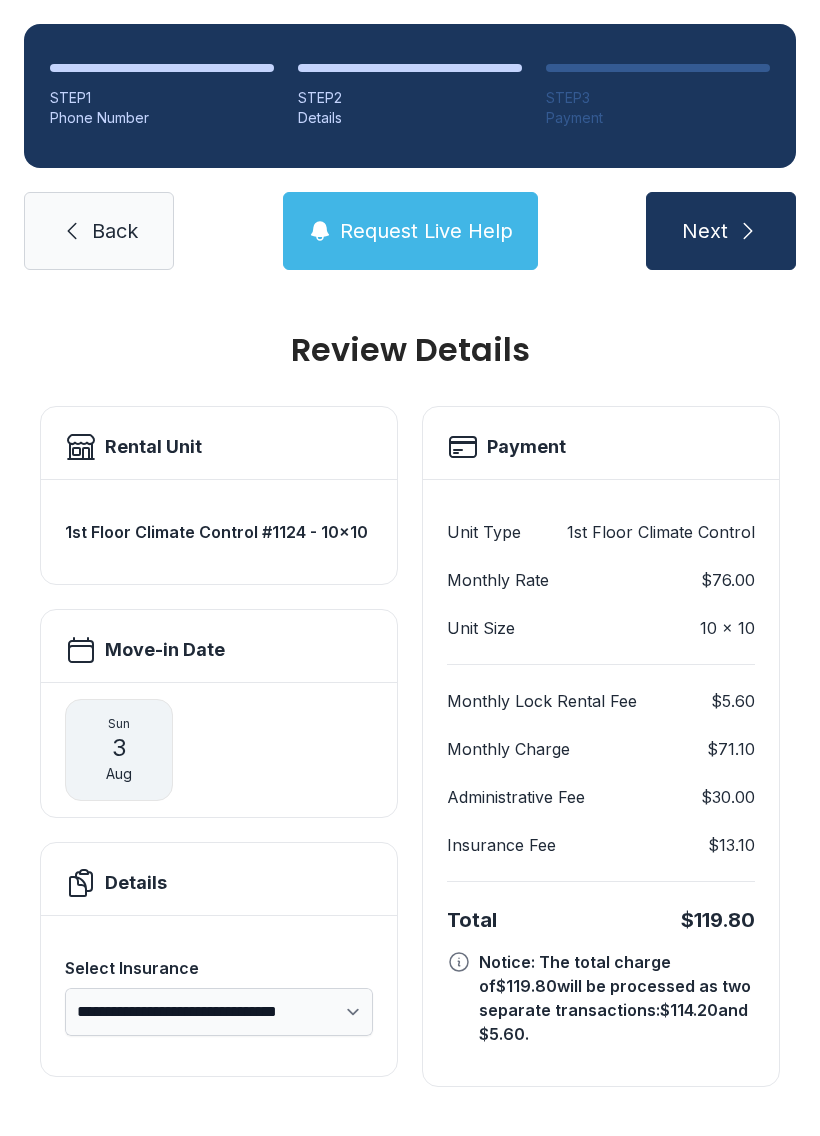 click on "Next" at bounding box center (705, 231) 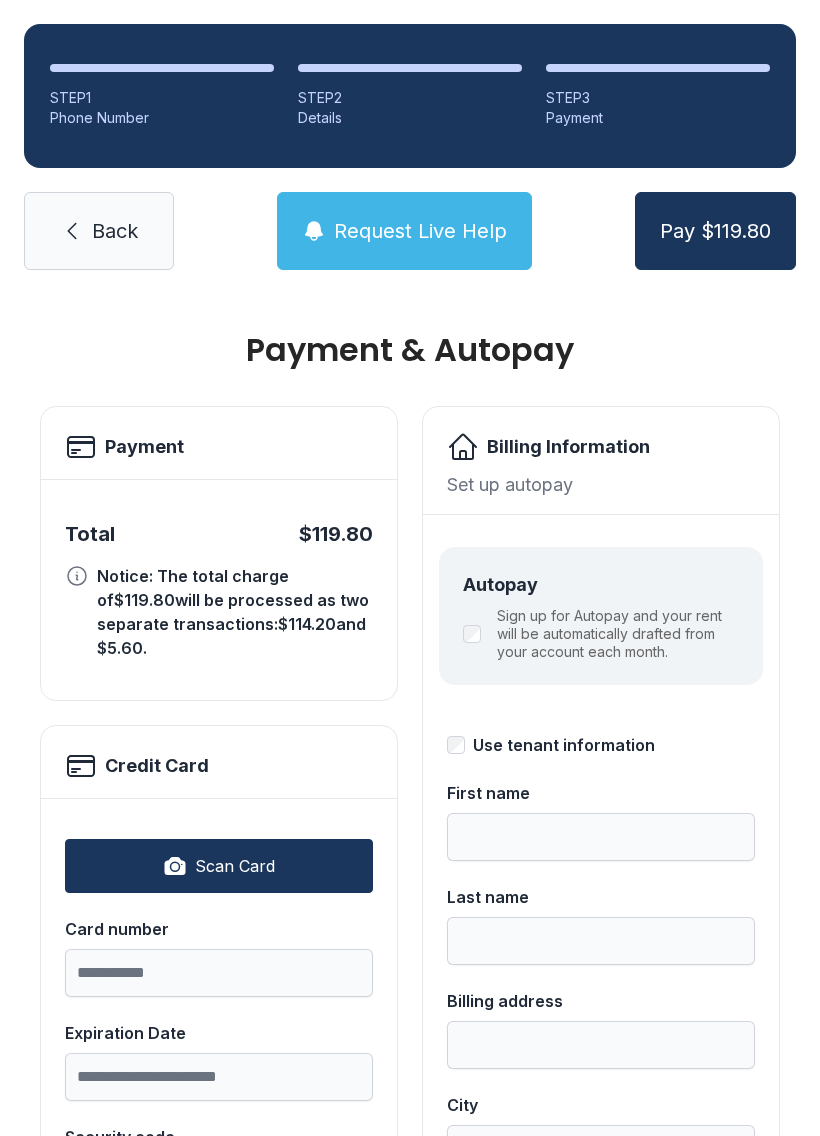 click on "Scan Card" at bounding box center [219, 866] 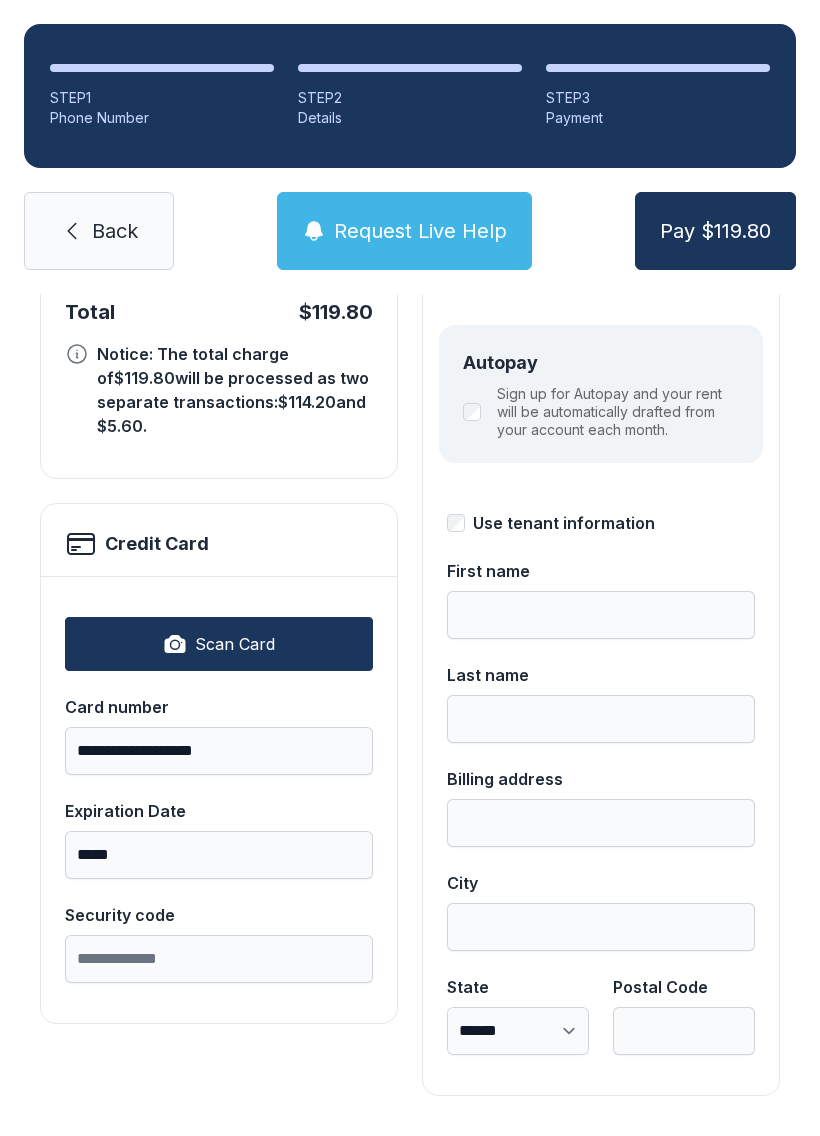 scroll, scrollTop: 218, scrollLeft: 0, axis: vertical 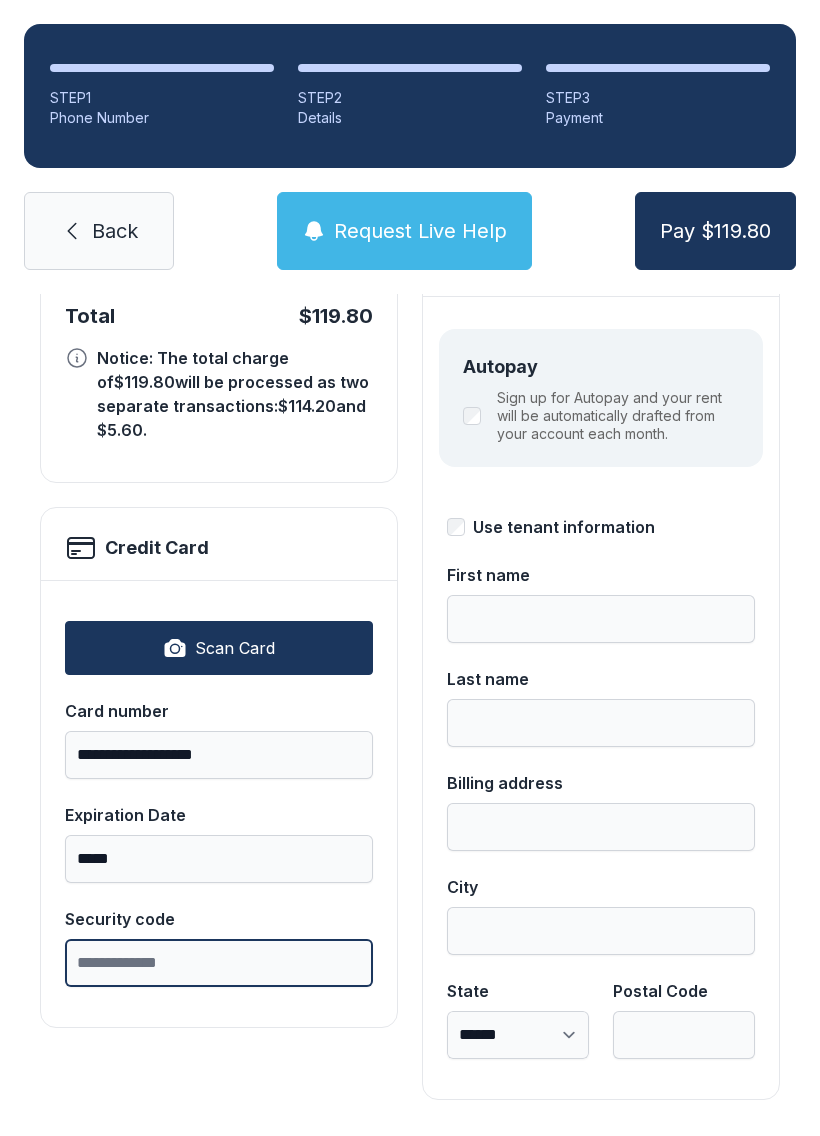 click on "Security code" at bounding box center [219, 963] 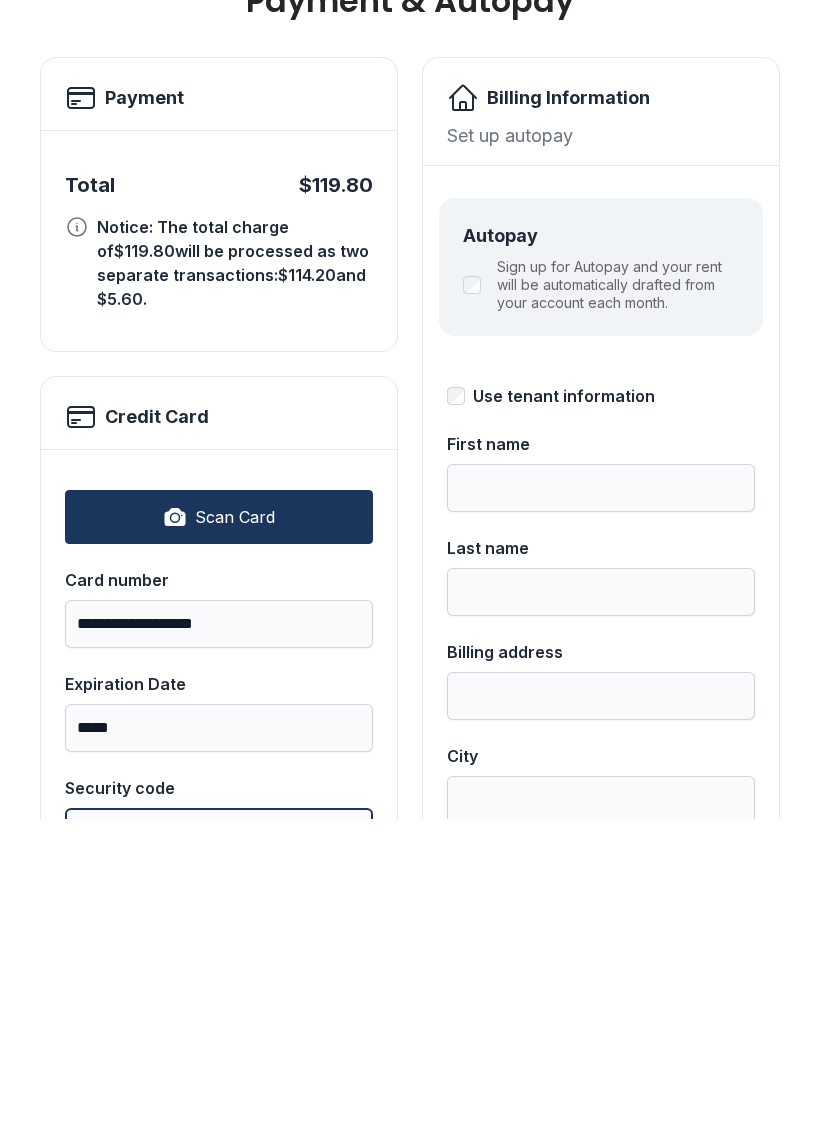 scroll, scrollTop: 18, scrollLeft: 0, axis: vertical 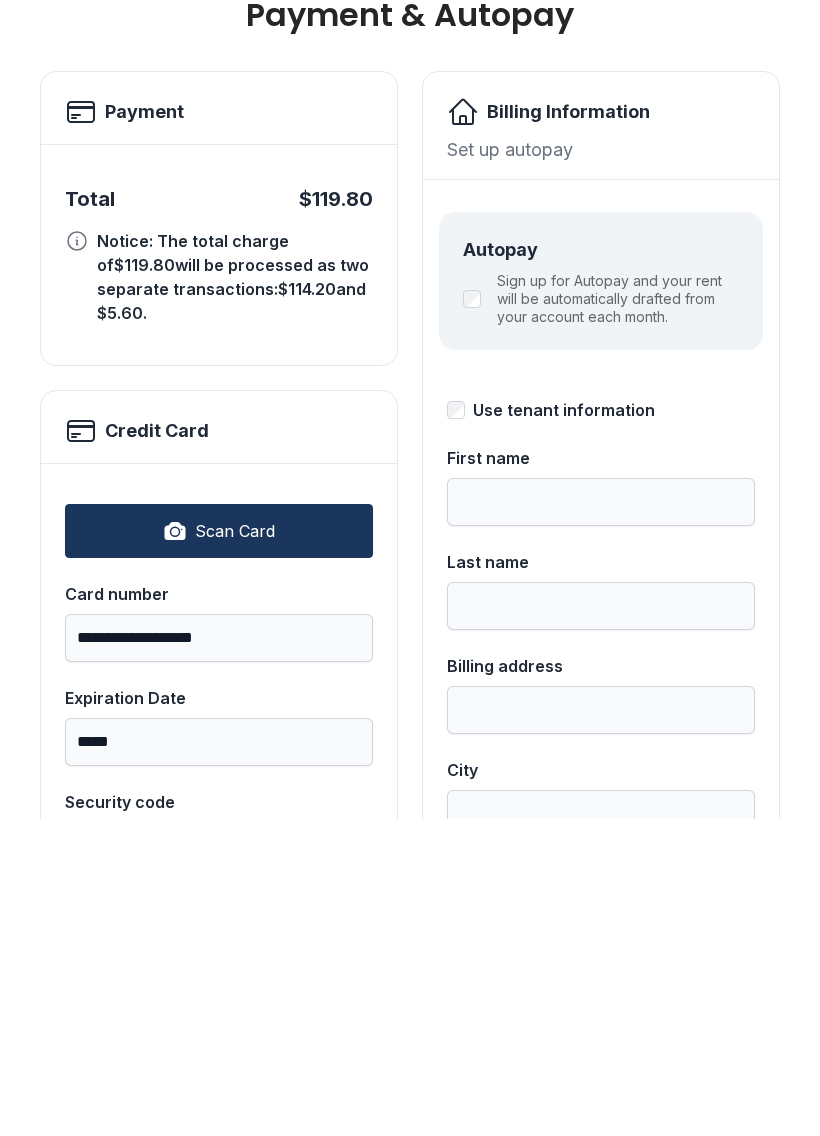 type on "***" 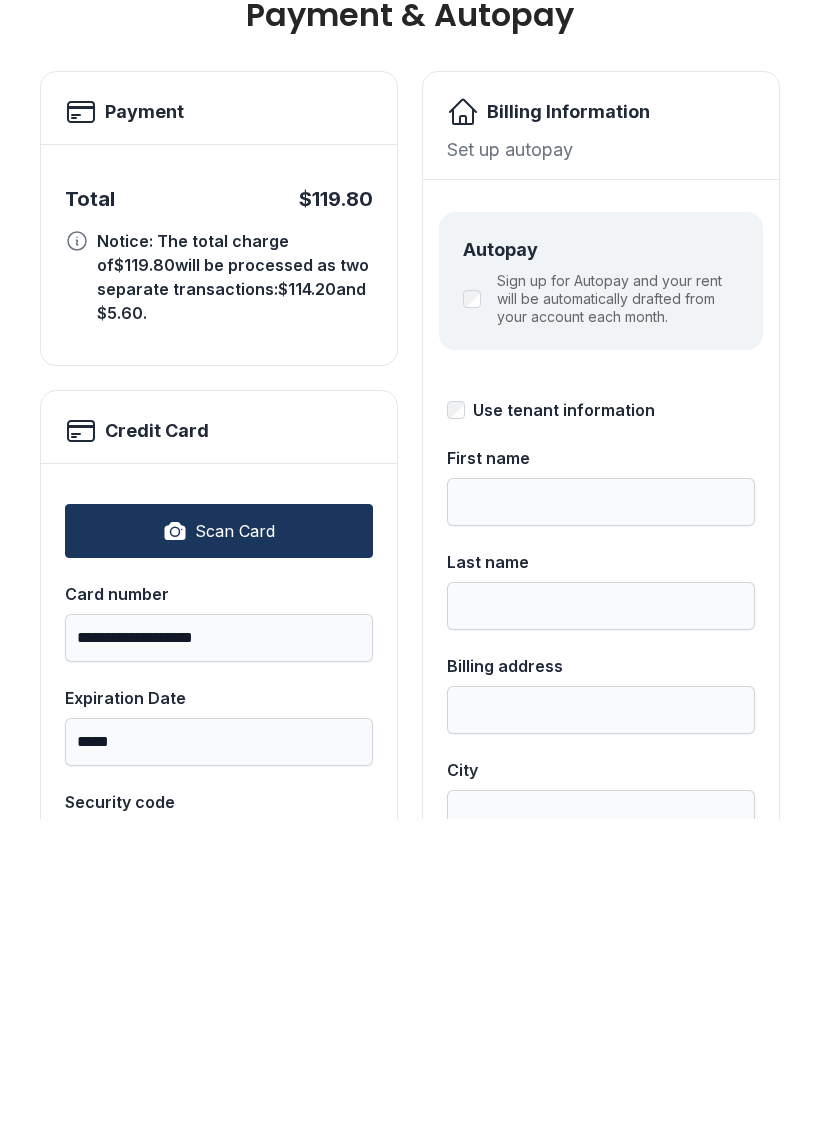type on "*******" 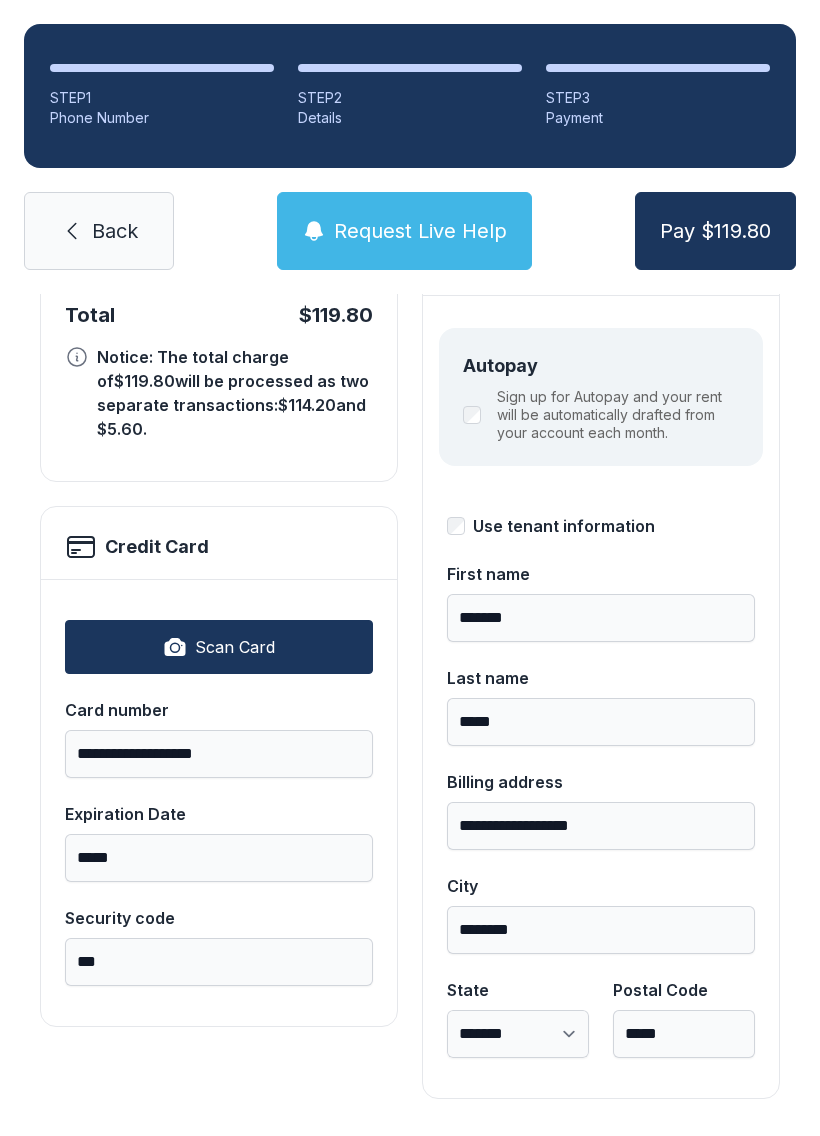 scroll, scrollTop: 218, scrollLeft: 0, axis: vertical 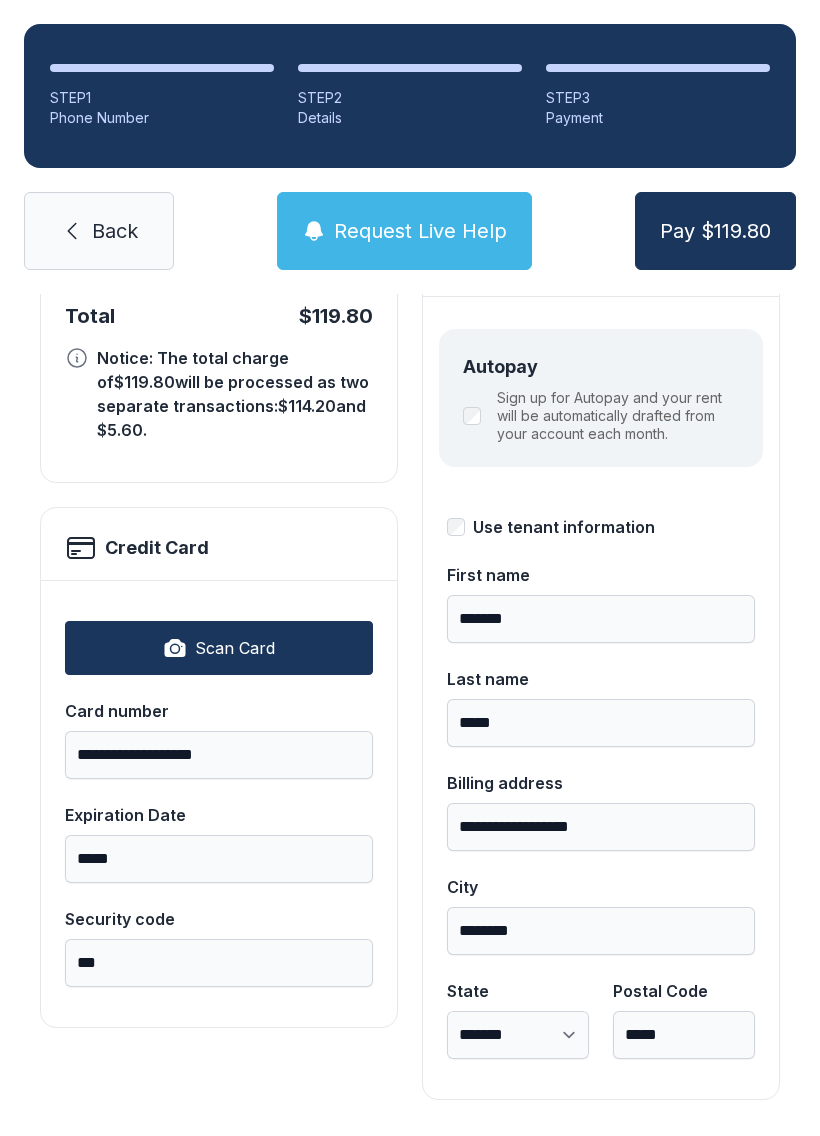 click on "Pay $119.80" at bounding box center (715, 231) 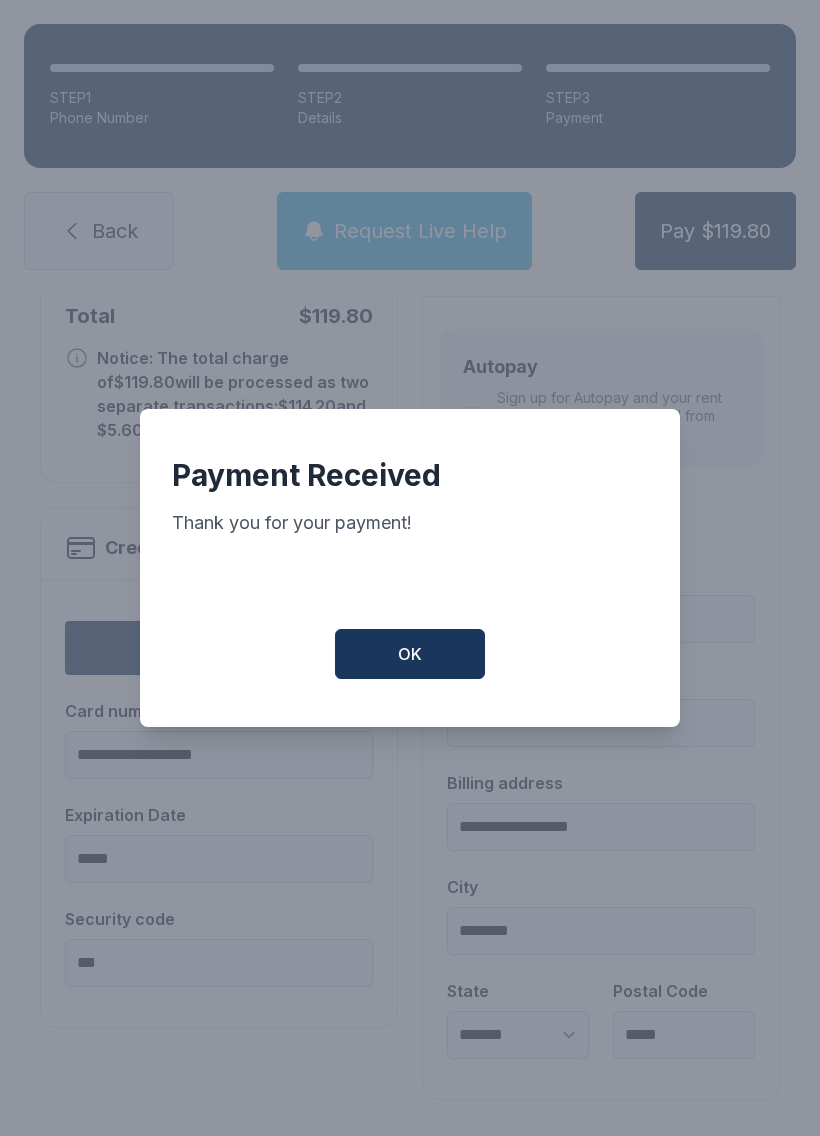 click on "OK" at bounding box center [410, 654] 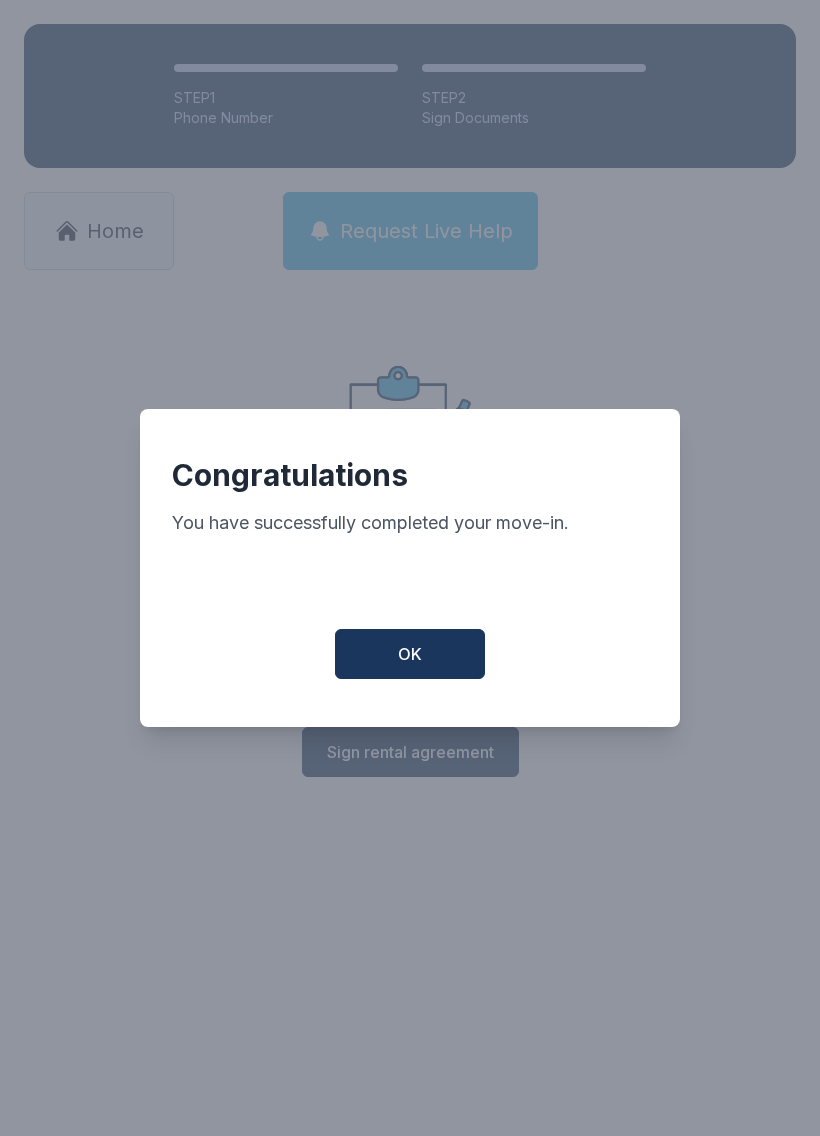 click on "OK" at bounding box center (410, 654) 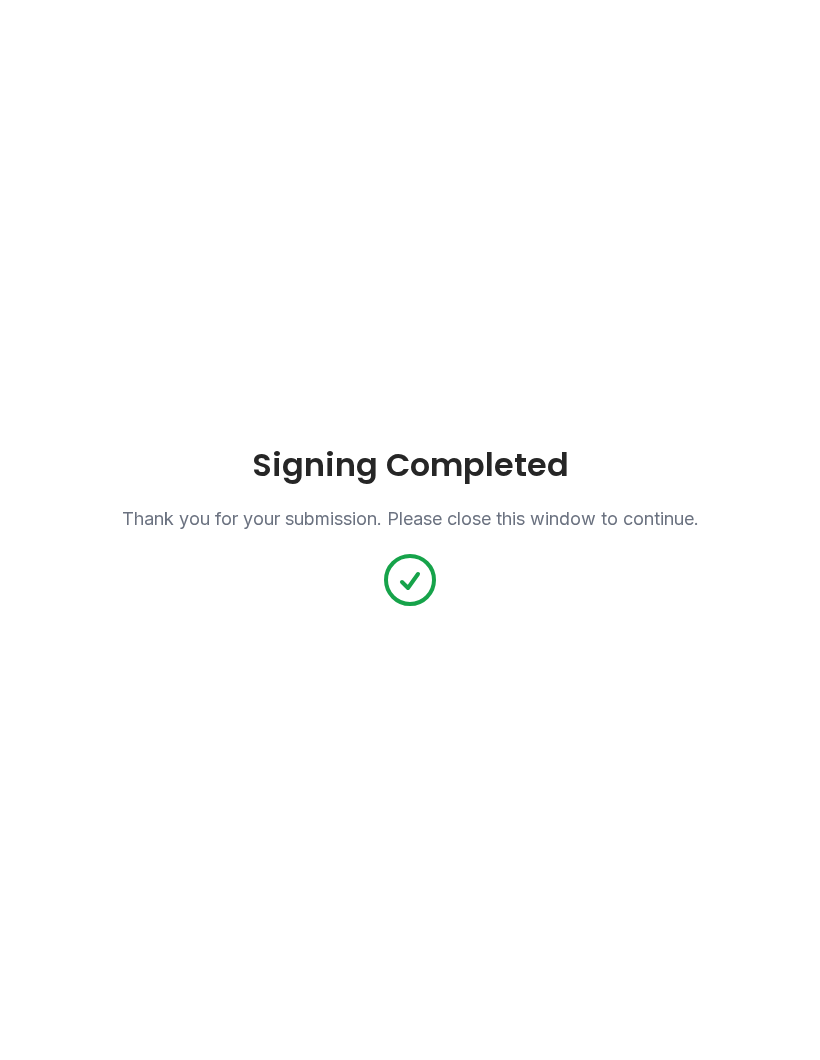 scroll, scrollTop: 0, scrollLeft: 0, axis: both 